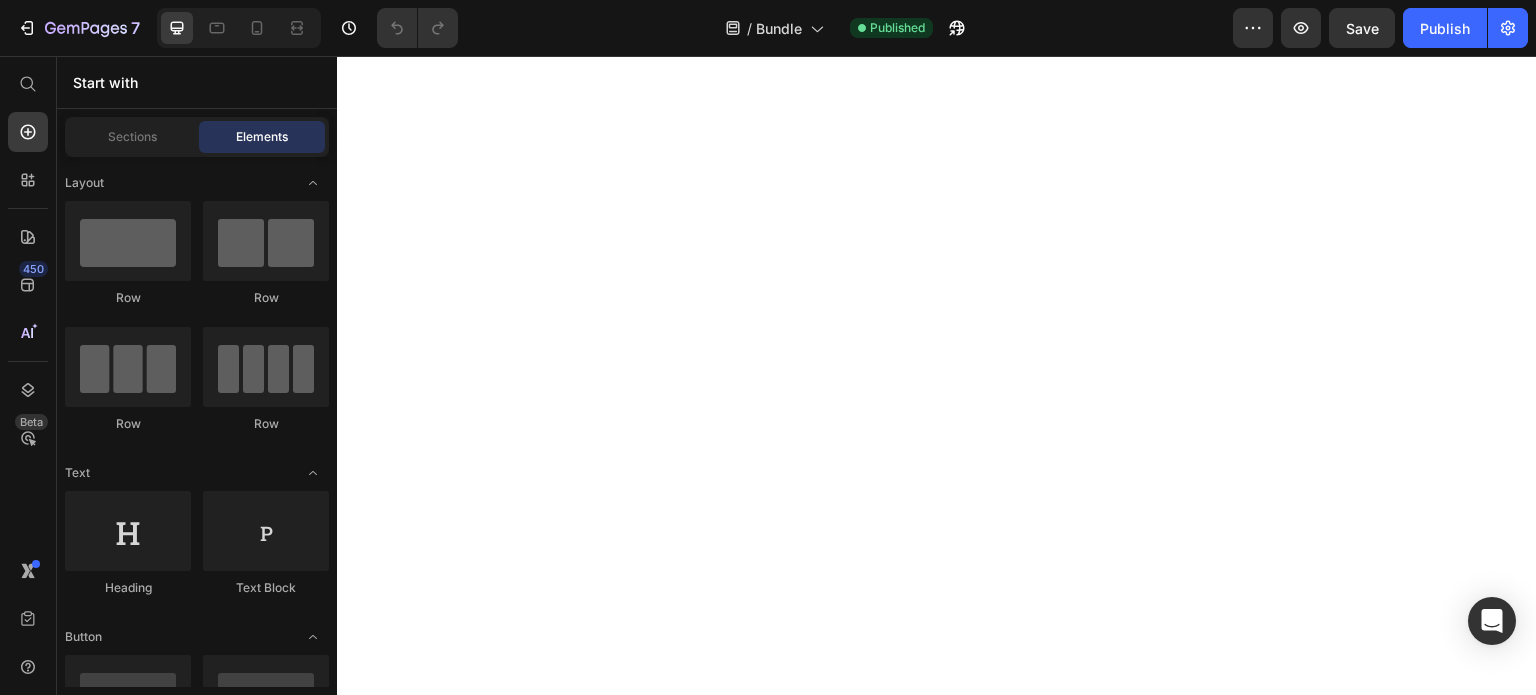 scroll, scrollTop: 0, scrollLeft: 0, axis: both 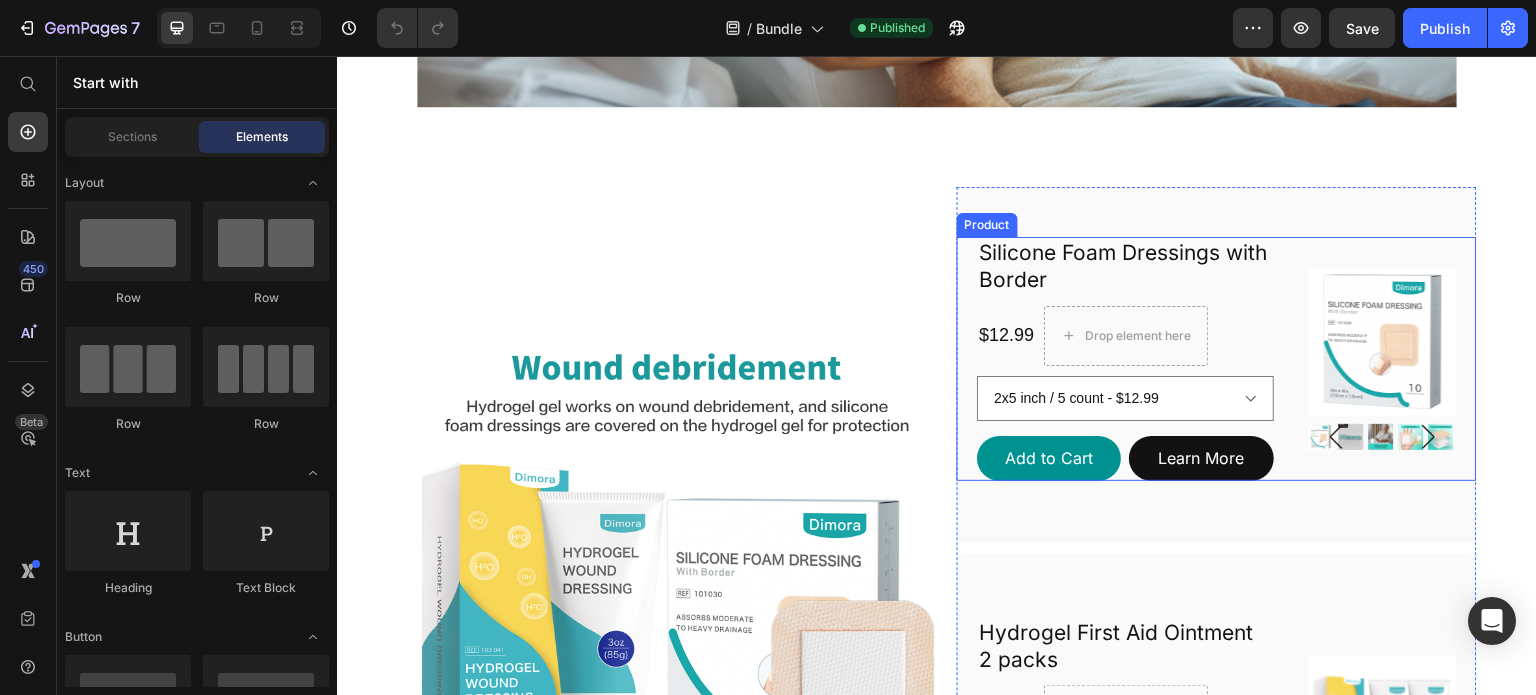 click on "Silicone Foam Dressings with Border Heading $12.99 Product Price
Drop element here Row 2x5 inch / 5 count - $12.99  2x5 inch / 10 count - $23.99  2x5 inch / 20 count - $45.99  2x5 inch / 40 count - $87.99  3x3 inch / 5 count - $19.99  3x3 inch / 10 count - $21.99  3x3 inch / 20 count - $40.99  3x3 inch / 40 count - $75.99  4x4 inch / 5 count - $19.99  4x4 inch / 10 count - $22.99  4x4 inch / 20 count - $36.99  4x4 inch / 40 count - $55.99  4x8 inch / 5 count - $20.99  4x8 inch / 10 count - $38.99  4x8 inch / 20 count - $71.99  4x8 inch / 40 count - $138.99  6x6 inch / 5 count - $23.99  6x6 inch / 10 count - $35.99  6x6 inch / 20 count - $59.99  6x6 inch / 40 count - $99.99  Product Variants & Swatches Add to Cart Add to Cart Learn More Button Row
Product Images Product" at bounding box center [1217, 358] 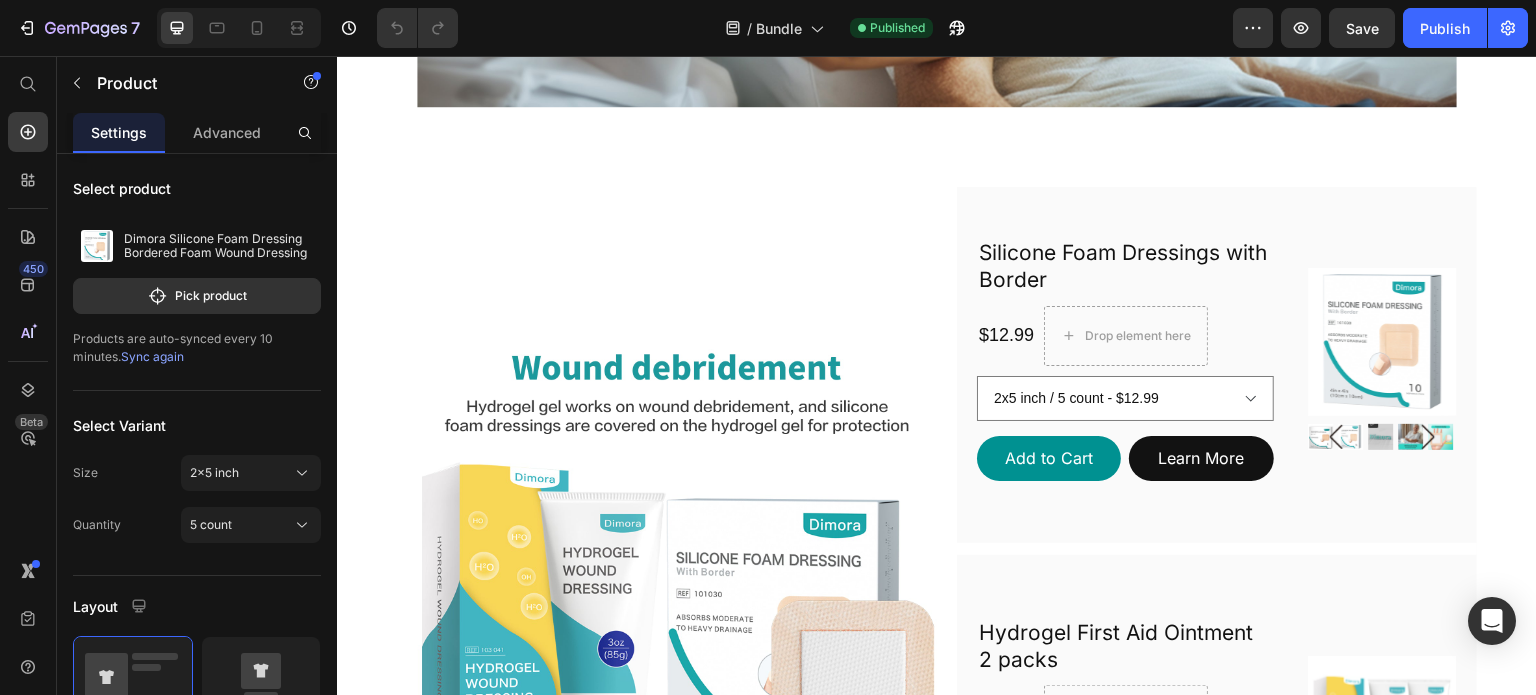 click on "Silicone Foam Dressings with Border Heading $12.99 Product Price
Drop element here Row 2x5 inch / 5 count - $12.99  2x5 inch / 10 count - $23.99  2x5 inch / 20 count - $45.99  2x5 inch / 40 count - $87.99  3x3 inch / 5 count - $19.99  3x3 inch / 10 count - $21.99  3x3 inch / 20 count - $40.99  3x3 inch / 40 count - $75.99  4x4 inch / 5 count - $19.99  4x4 inch / 10 count - $22.99  4x4 inch / 20 count - $36.99  4x4 inch / 40 count - $55.99  4x8 inch / 5 count - $20.99  4x8 inch / 10 count - $38.99  4x8 inch / 20 count - $71.99  4x8 inch / 40 count - $138.99  6x6 inch / 5 count - $23.99  6x6 inch / 10 count - $35.99  6x6 inch / 20 count - $59.99  6x6 inch / 40 count - $99.99  Product Variants & Swatches Add to Cart Add to Cart Learn More Button Row
Product Images Product" at bounding box center [1217, 358] 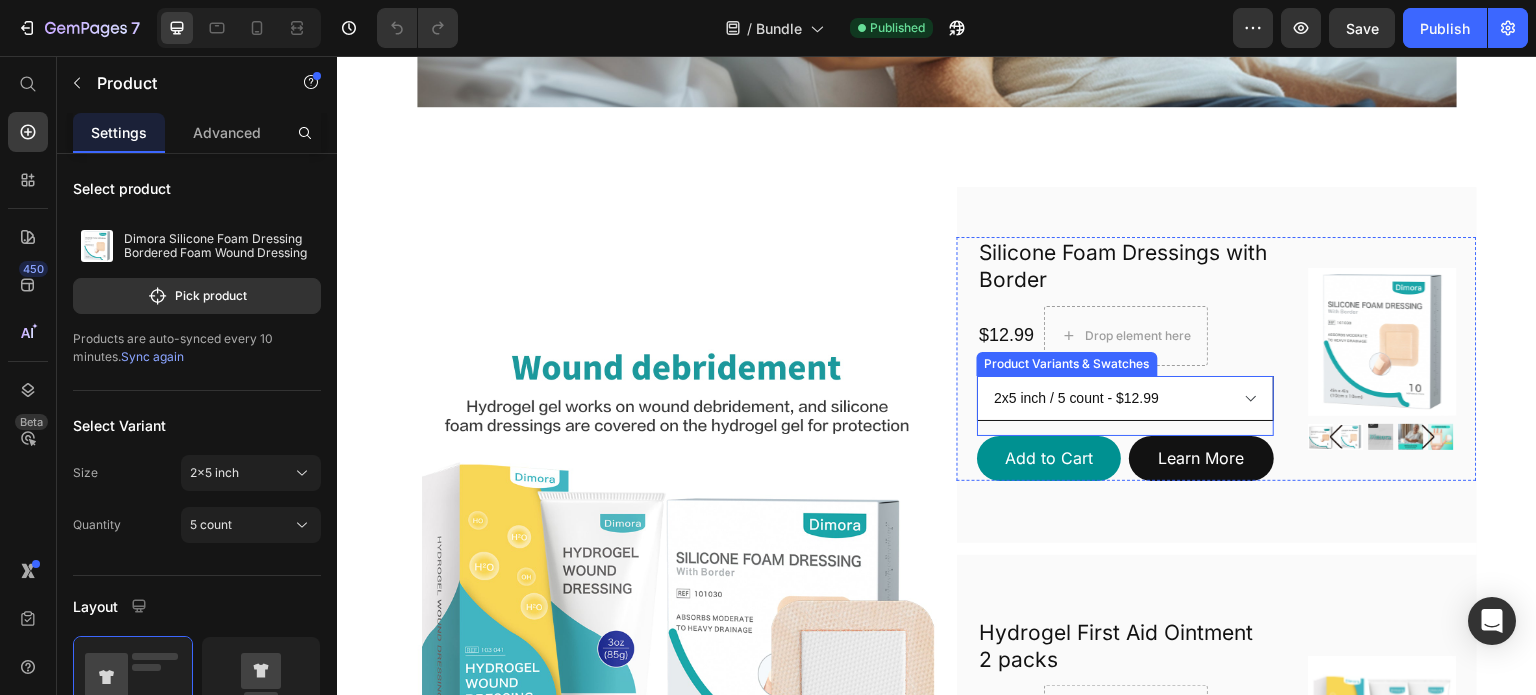 click on "2x5 inch / 5 count - $12.99  2x5 inch / 10 count - $23.99  2x5 inch / 20 count - $45.99  2x5 inch / 40 count - $87.99  3x3 inch / 5 count - $19.99  3x3 inch / 10 count - $21.99  3x3 inch / 20 count - $40.99  3x3 inch / 40 count - $75.99  4x4 inch / 5 count - $19.99  4x4 inch / 10 count - $22.99  4x4 inch / 20 count - $36.99  4x4 inch / 40 count - $55.99  4x8 inch / 5 count - $20.99  4x8 inch / 10 count - $38.99  4x8 inch / 20 count - $71.99  4x8 inch / 40 count - $138.99  6x6 inch / 5 count - $23.99  6x6 inch / 10 count - $35.99  6x6 inch / 20 count - $59.99  6x6 inch / 40 count - $99.99" at bounding box center [1125, 398] 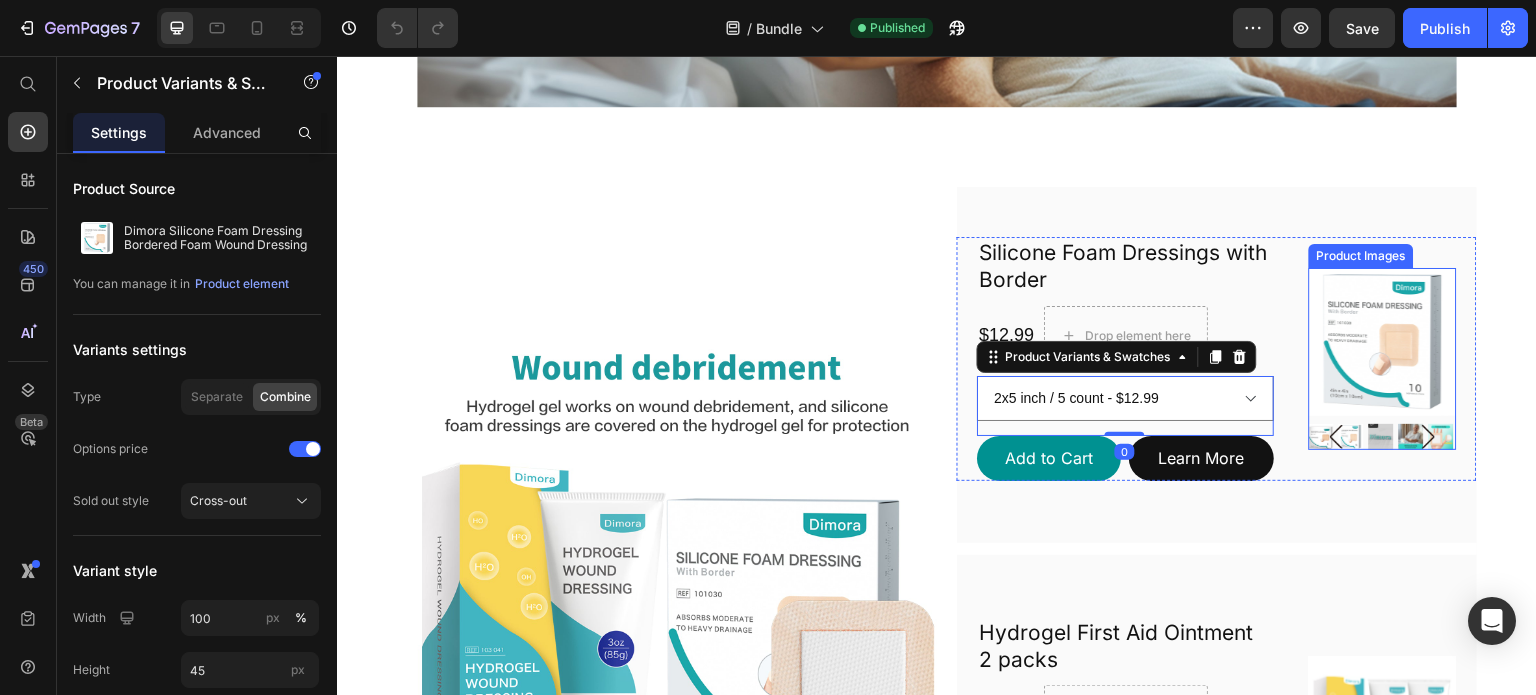 drag, startPoint x: 1359, startPoint y: 356, endPoint x: 1287, endPoint y: 286, distance: 100.41912 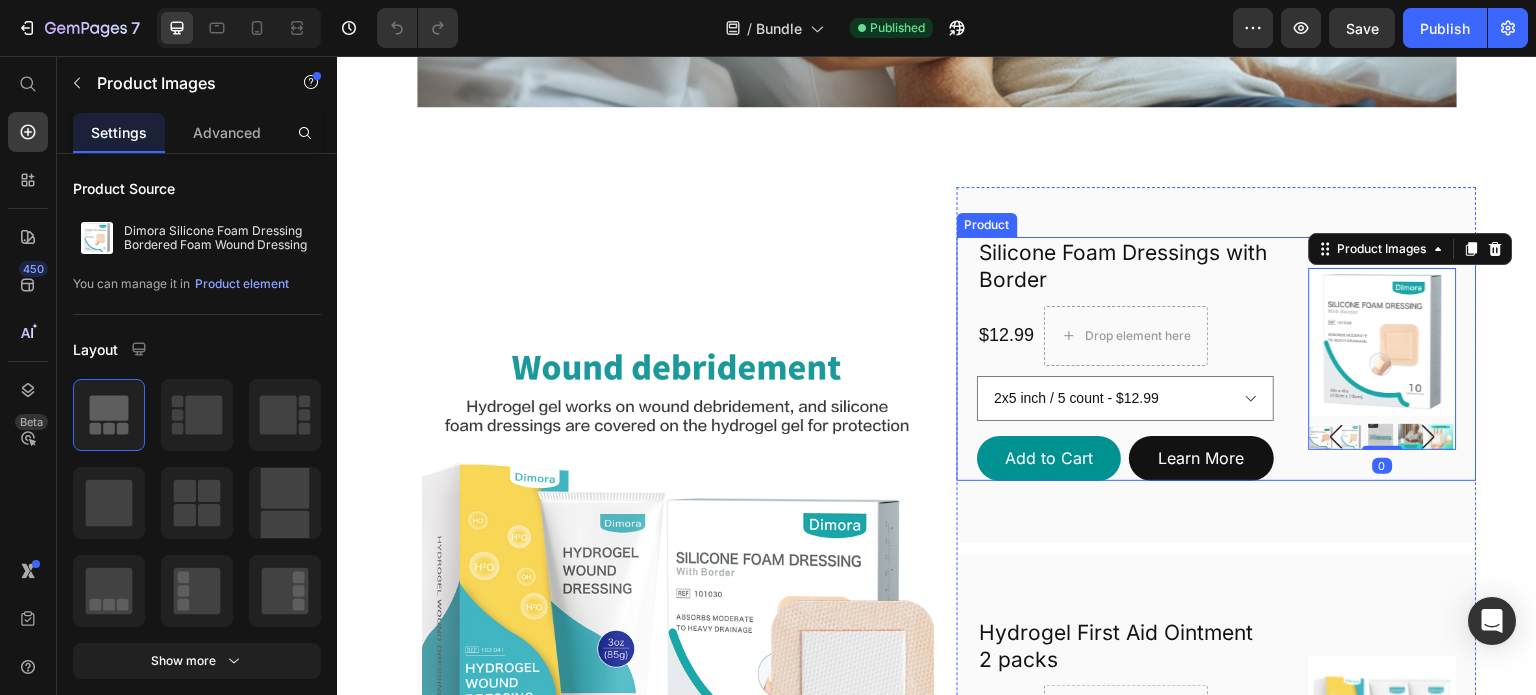 click on "Silicone Foam Dressings with Border Heading $12.99 Product Price
Drop element here Row 2x5 inch / 5 count - $12.99  2x5 inch / 10 count - $23.99  2x5 inch / 20 count - $45.99  2x5 inch / 40 count - $87.99  3x3 inch / 5 count - $19.99  3x3 inch / 10 count - $21.99  3x3 inch / 20 count - $40.99  3x3 inch / 40 count - $75.99  4x4 inch / 5 count - $19.99  4x4 inch / 10 count - $22.99  4x4 inch / 20 count - $36.99  4x4 inch / 40 count - $55.99  4x8 inch / 5 count - $20.99  4x8 inch / 10 count - $38.99  4x8 inch / 20 count - $71.99  4x8 inch / 40 count - $138.99  6x6 inch / 5 count - $23.99  6x6 inch / 10 count - $35.99  6x6 inch / 20 count - $59.99  6x6 inch / 40 count - $99.99  Product Variants & Swatches Add to Cart Add to Cart Learn More Button Row
Product Images   0 Product" at bounding box center [1217, 358] 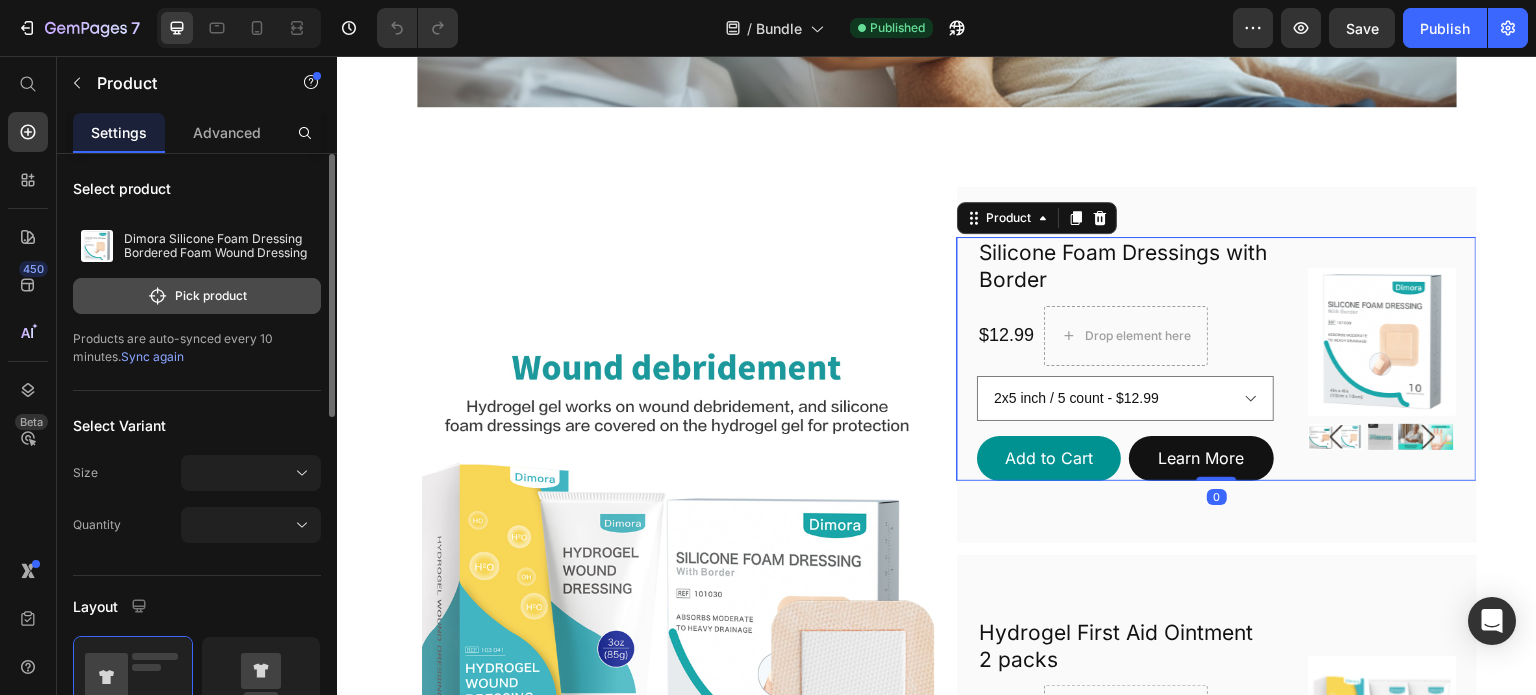 click on "Pick product" at bounding box center (197, 296) 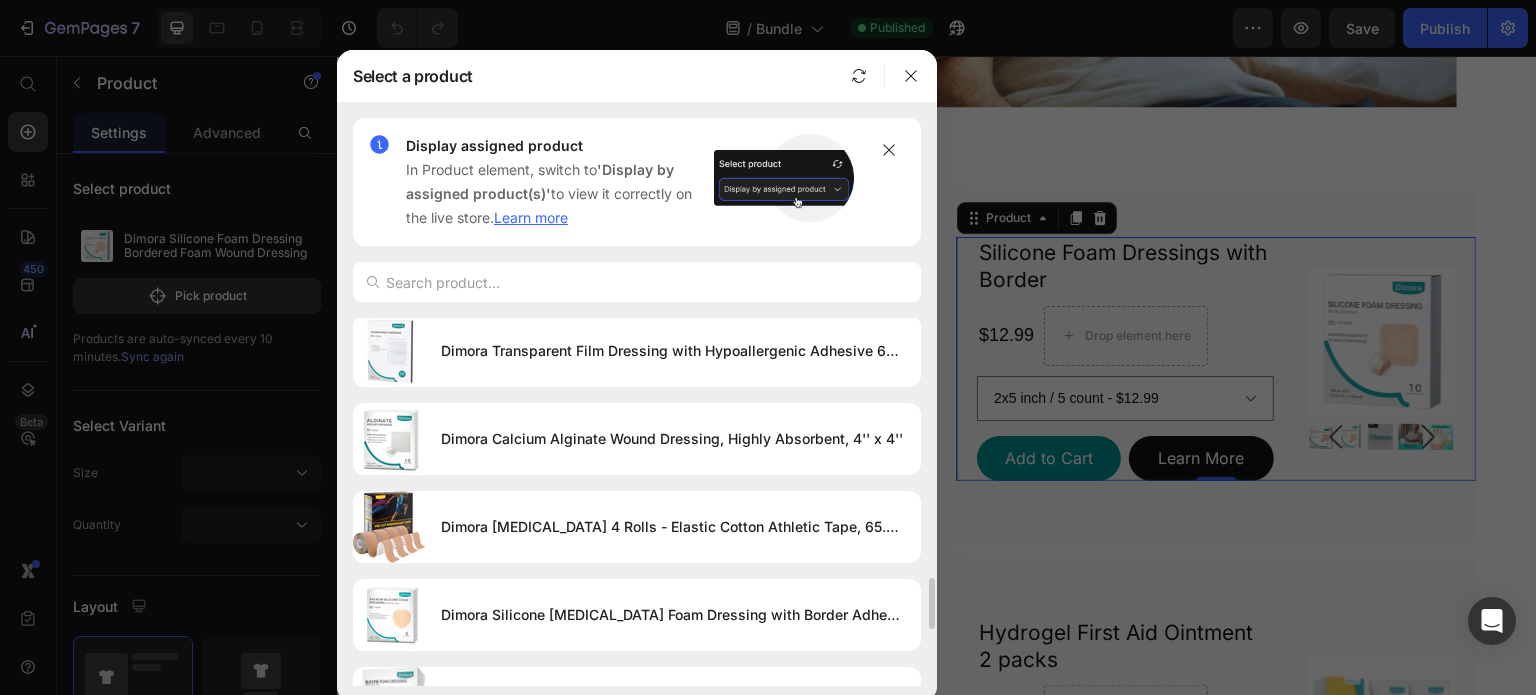 scroll, scrollTop: 1951, scrollLeft: 0, axis: vertical 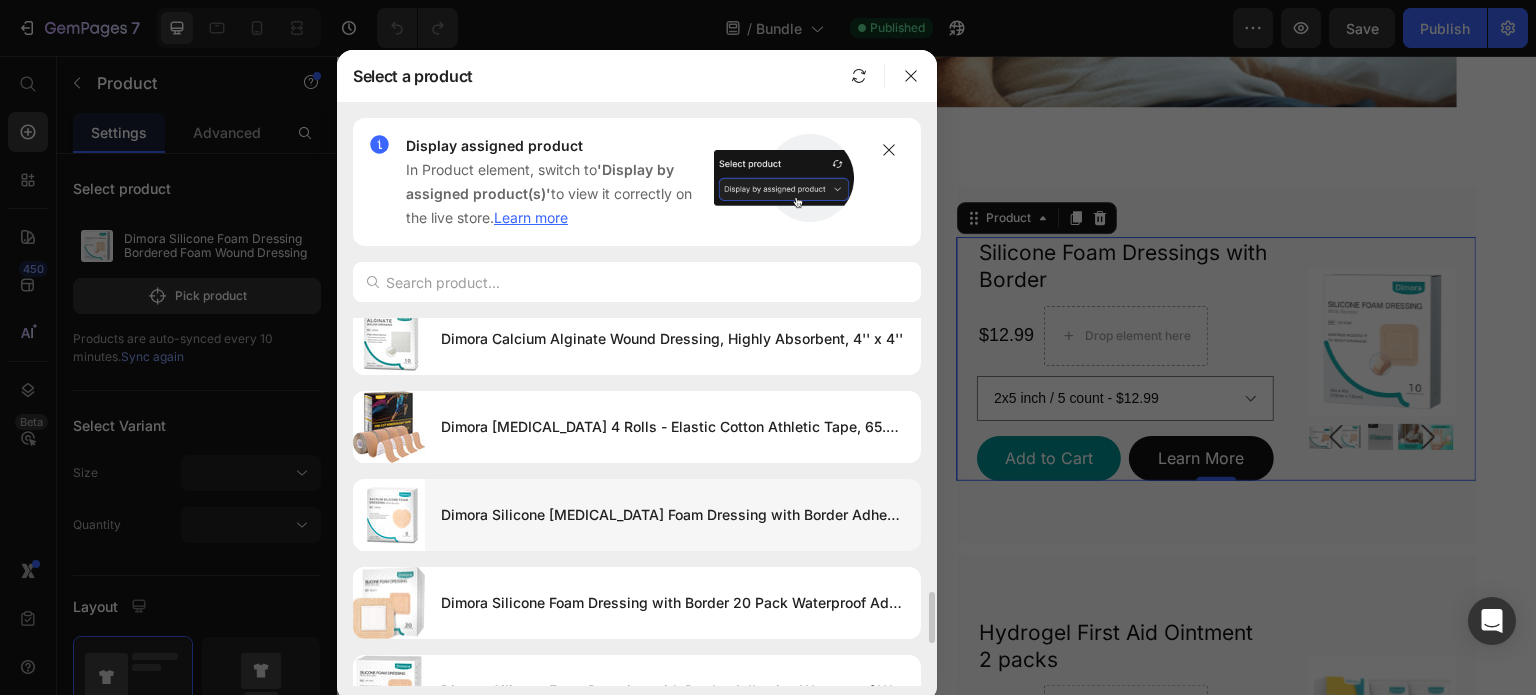 click on "Dimora Silicone [MEDICAL_DATA] Foam Dressing with Border Adhesive Waterproof Wound Dressing Healing Pads 5pcs" at bounding box center [673, 515] 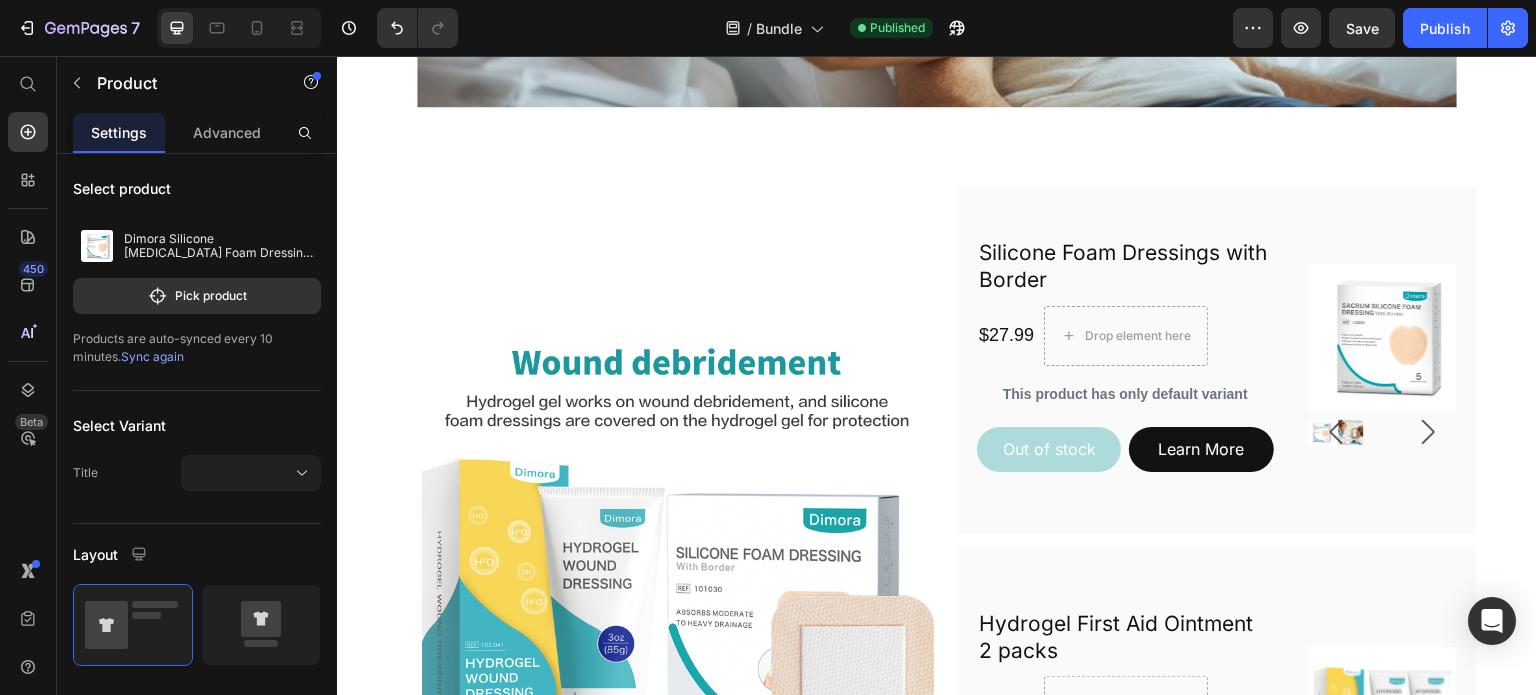 scroll, scrollTop: 1100, scrollLeft: 0, axis: vertical 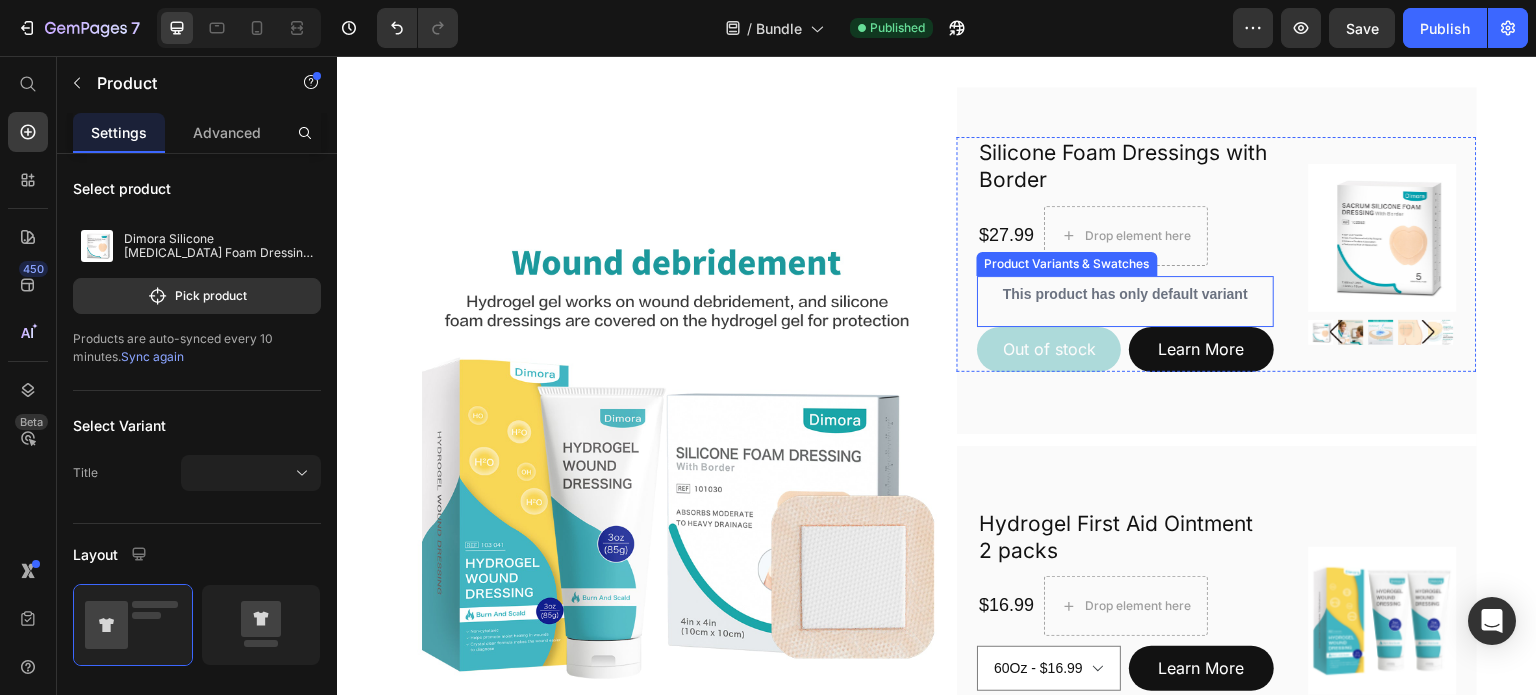 click on "This product has only default variant" at bounding box center (1125, 294) 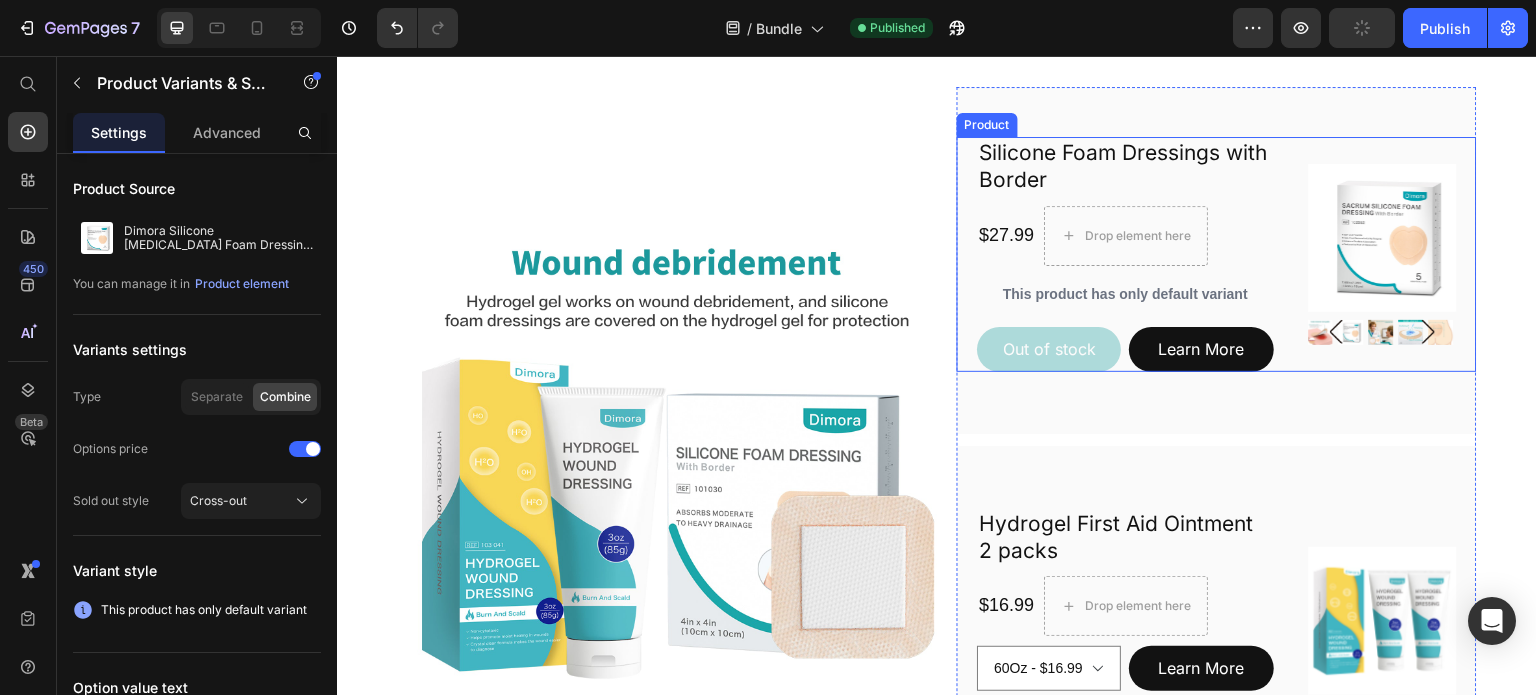 click on "Silicone Foam Dressings with Border Heading $27.99 Product Price
Drop element here Row This product has only default variant Product Variants & Swatches Out of stock Add to Cart Learn More Button Row
Product Images Product" at bounding box center (1217, 254) 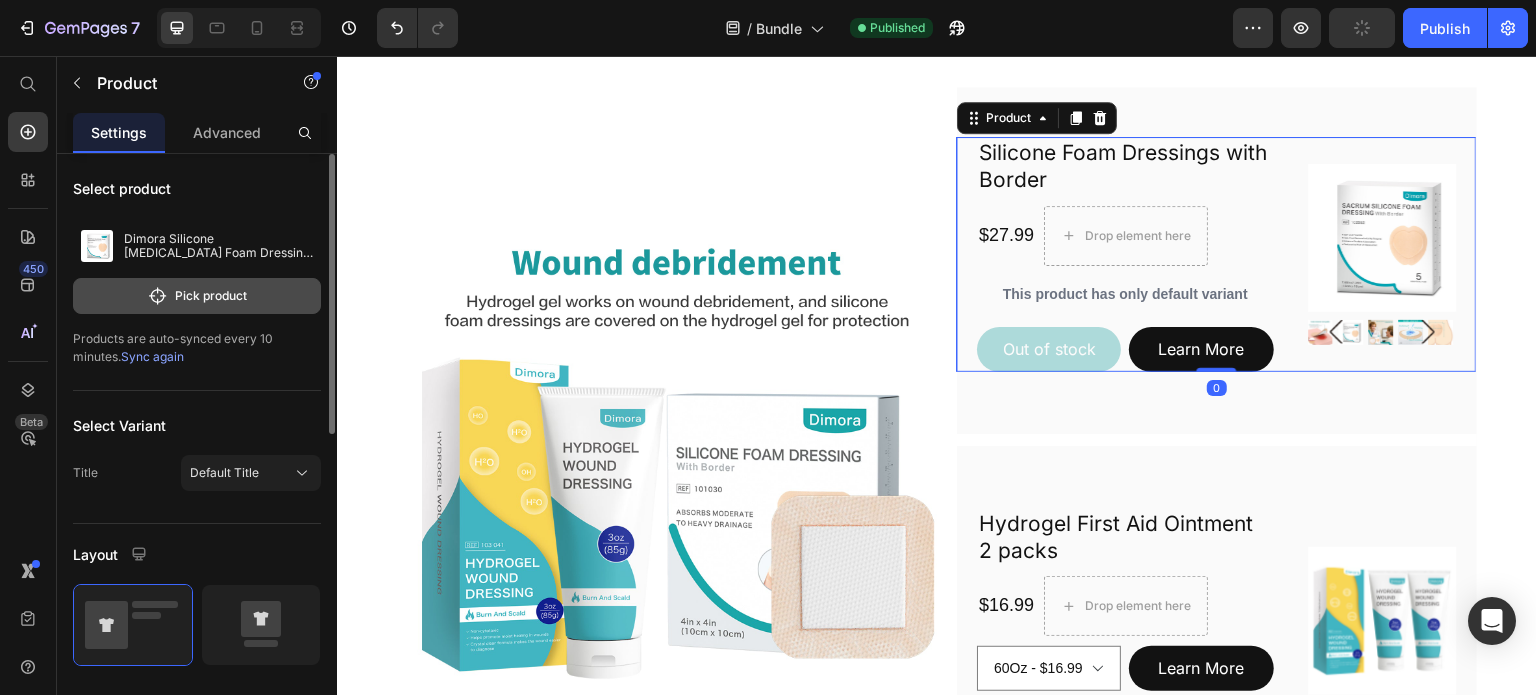 click on "Pick product" 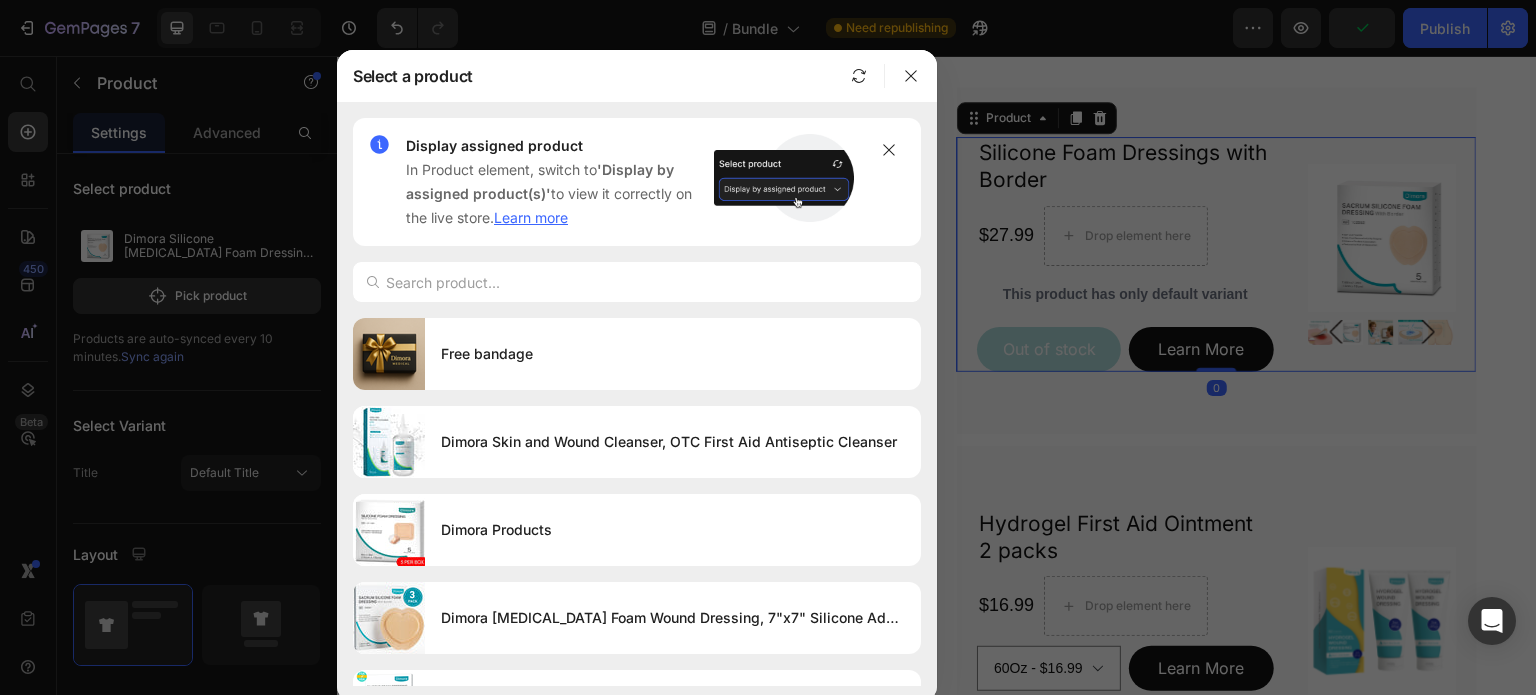 scroll, scrollTop: 500, scrollLeft: 0, axis: vertical 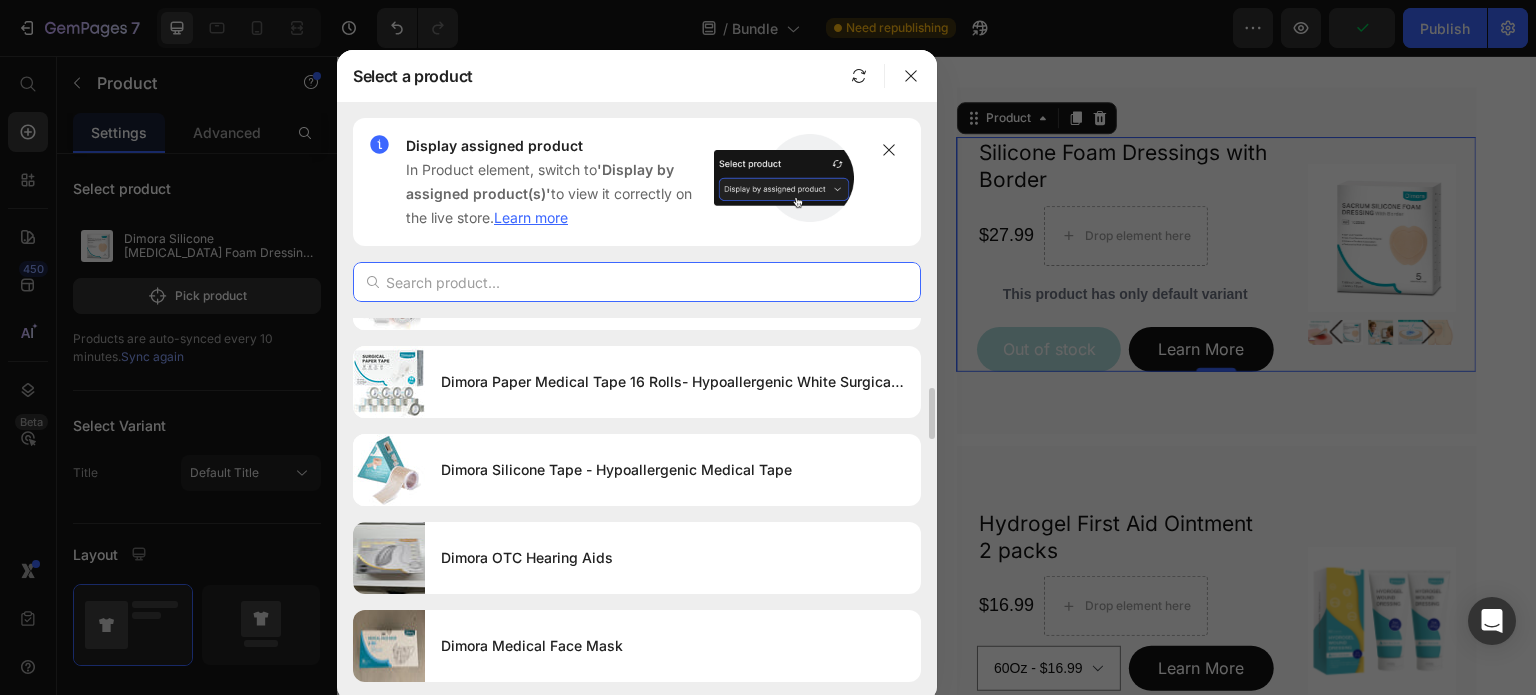 click at bounding box center (637, 282) 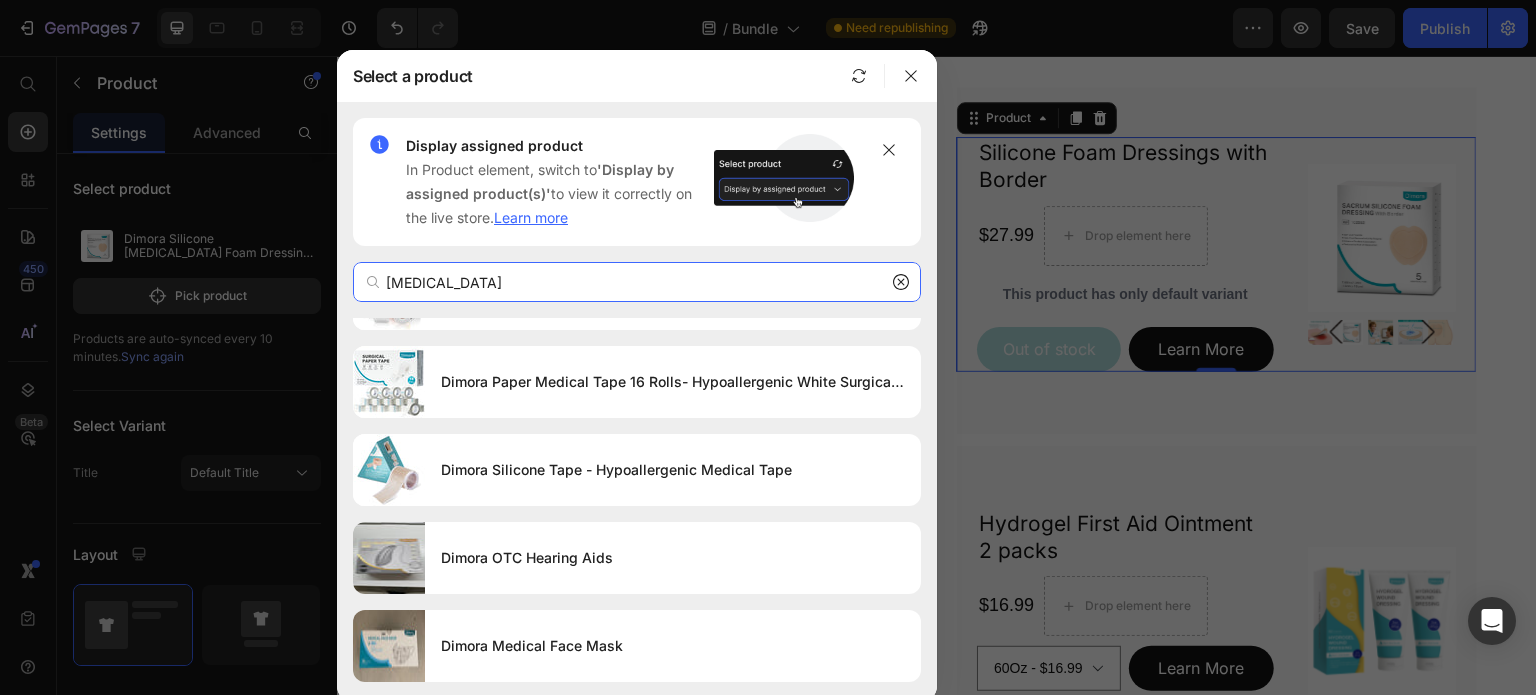 type on "[MEDICAL_DATA]" 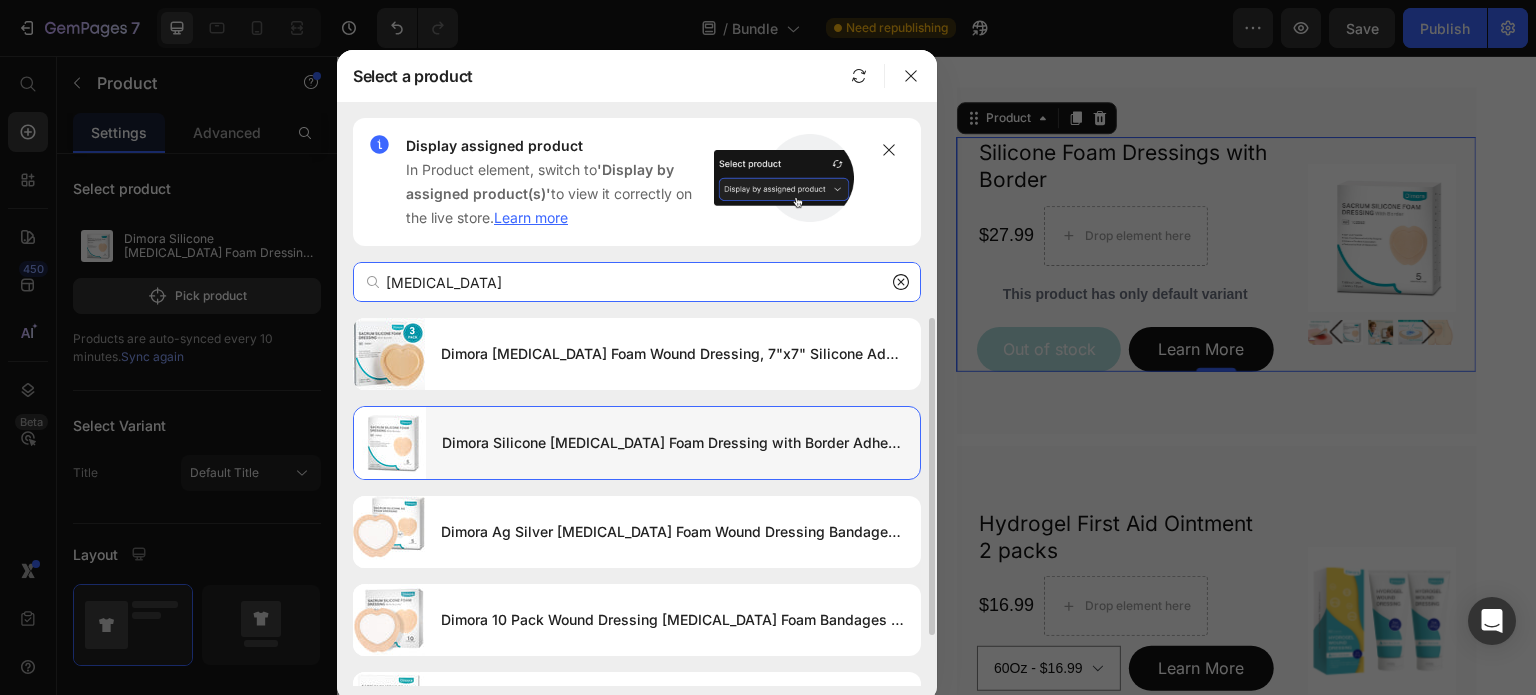 scroll, scrollTop: 56, scrollLeft: 0, axis: vertical 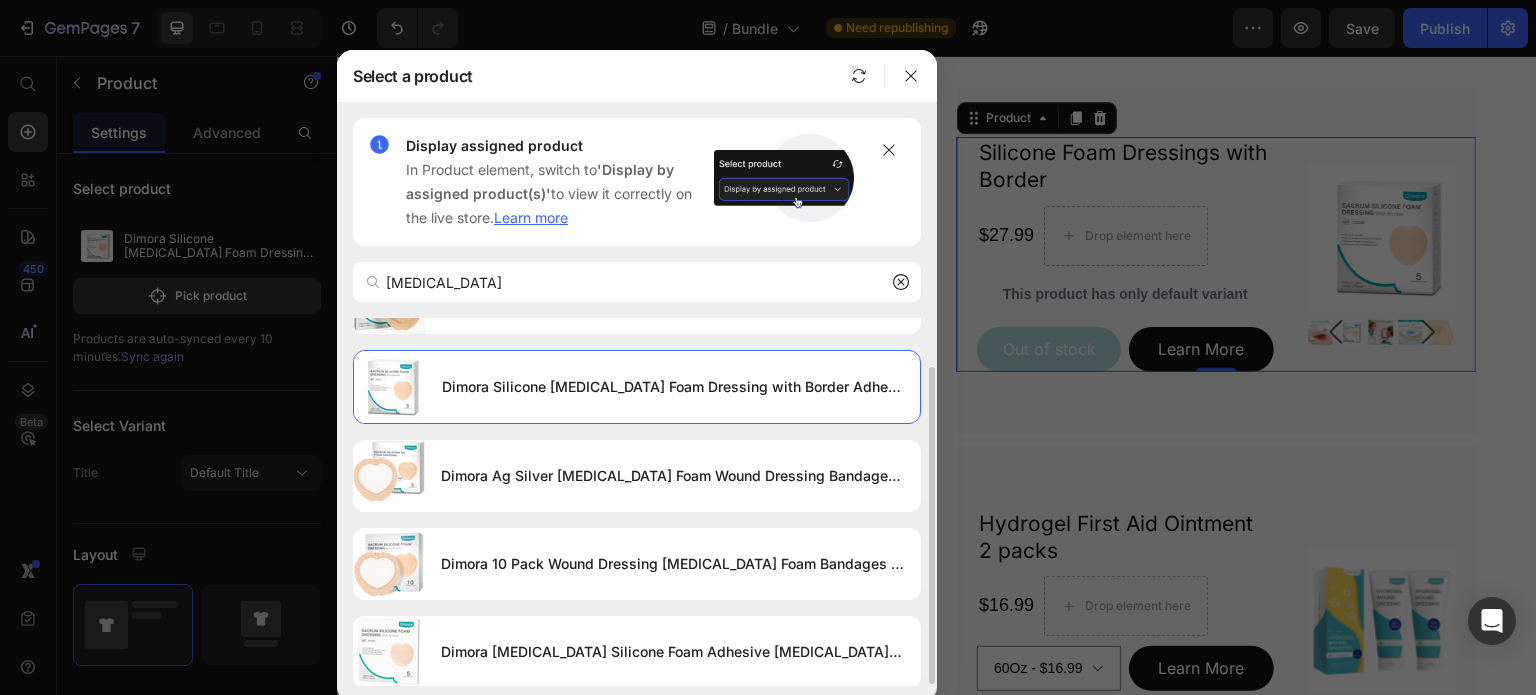 drag, startPoint x: 555, startPoint y: 643, endPoint x: 784, endPoint y: 604, distance: 232.29723 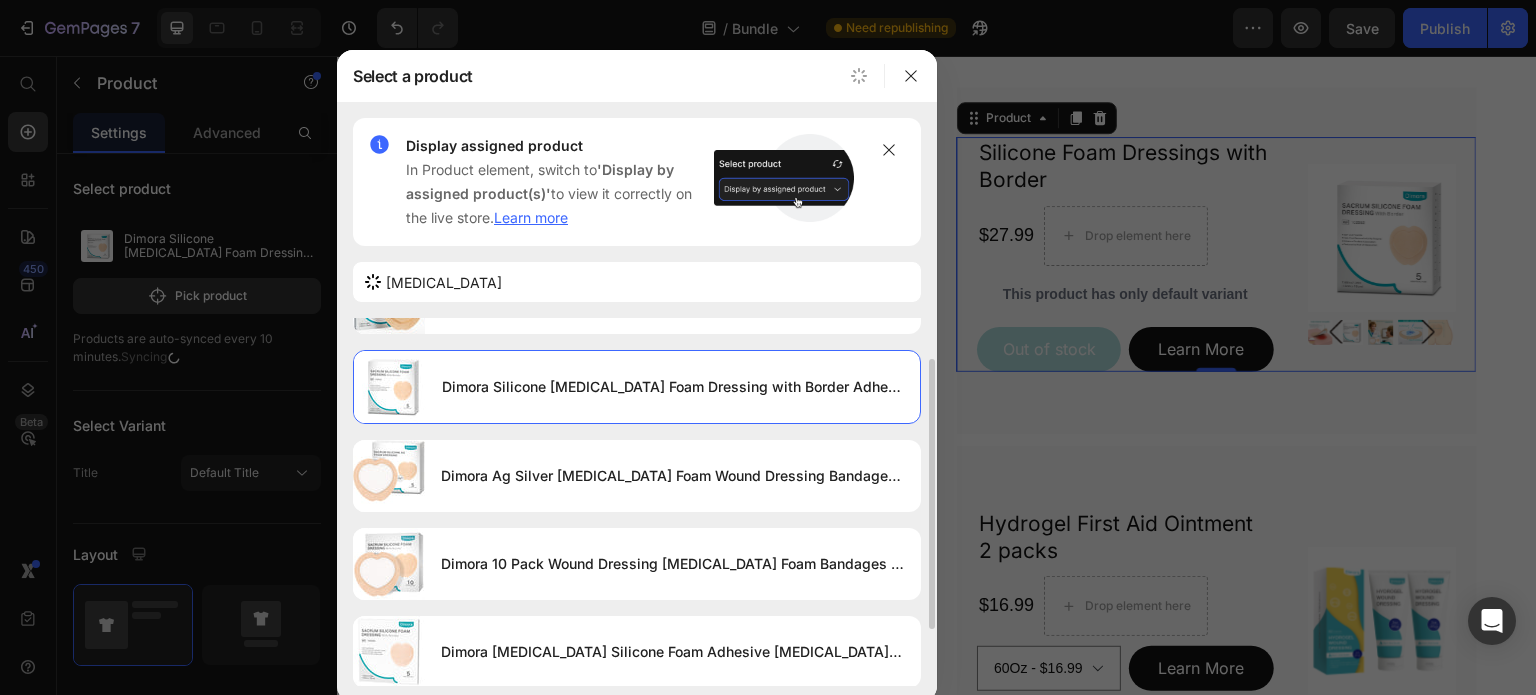 type 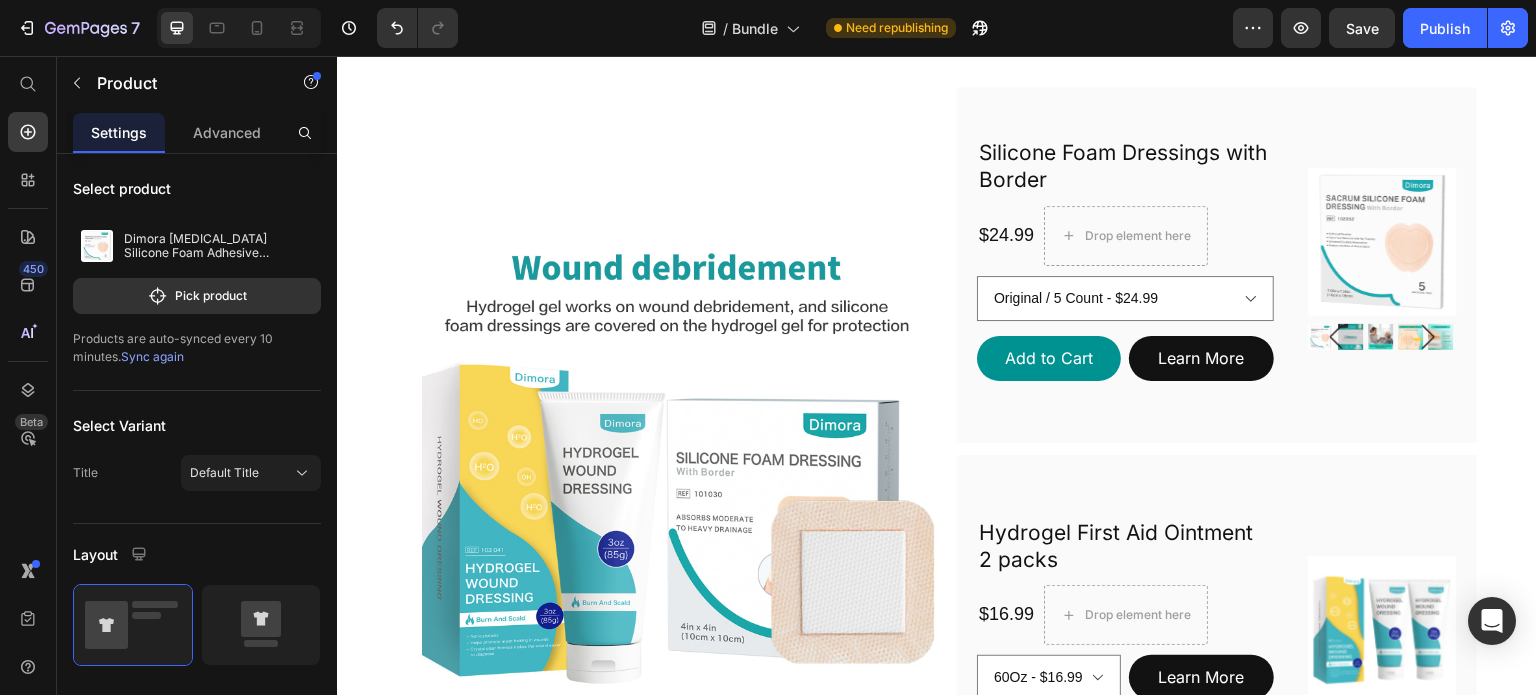 scroll, scrollTop: 1104, scrollLeft: 0, axis: vertical 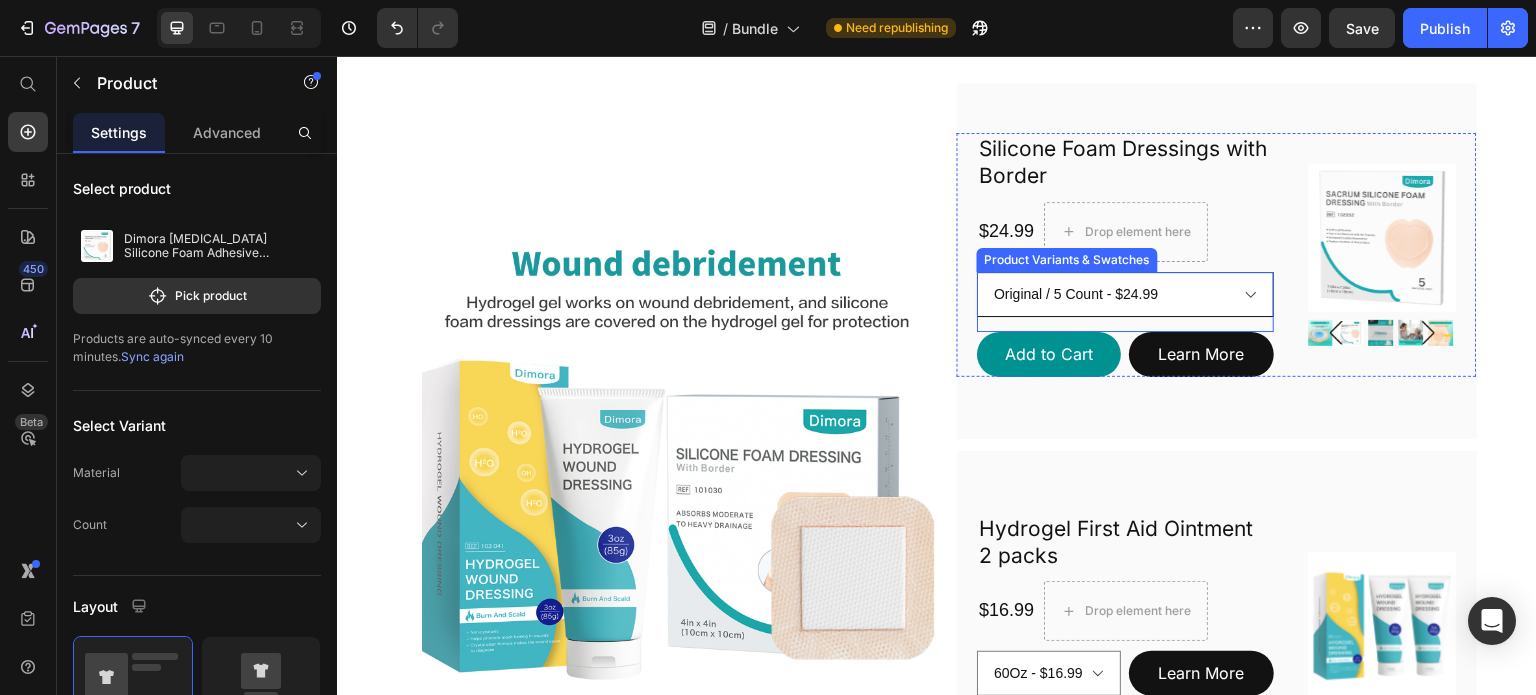click on "Original / 5 Count - $24.99  Original / 10 Count - $37.99  Original / 20 Count - $59.99  Ag Silver / 5 Count - $23.99  Ag Silver / 10 Count - $41.99  Ag Silver / 20 Count - $75.99" at bounding box center (1125, 294) 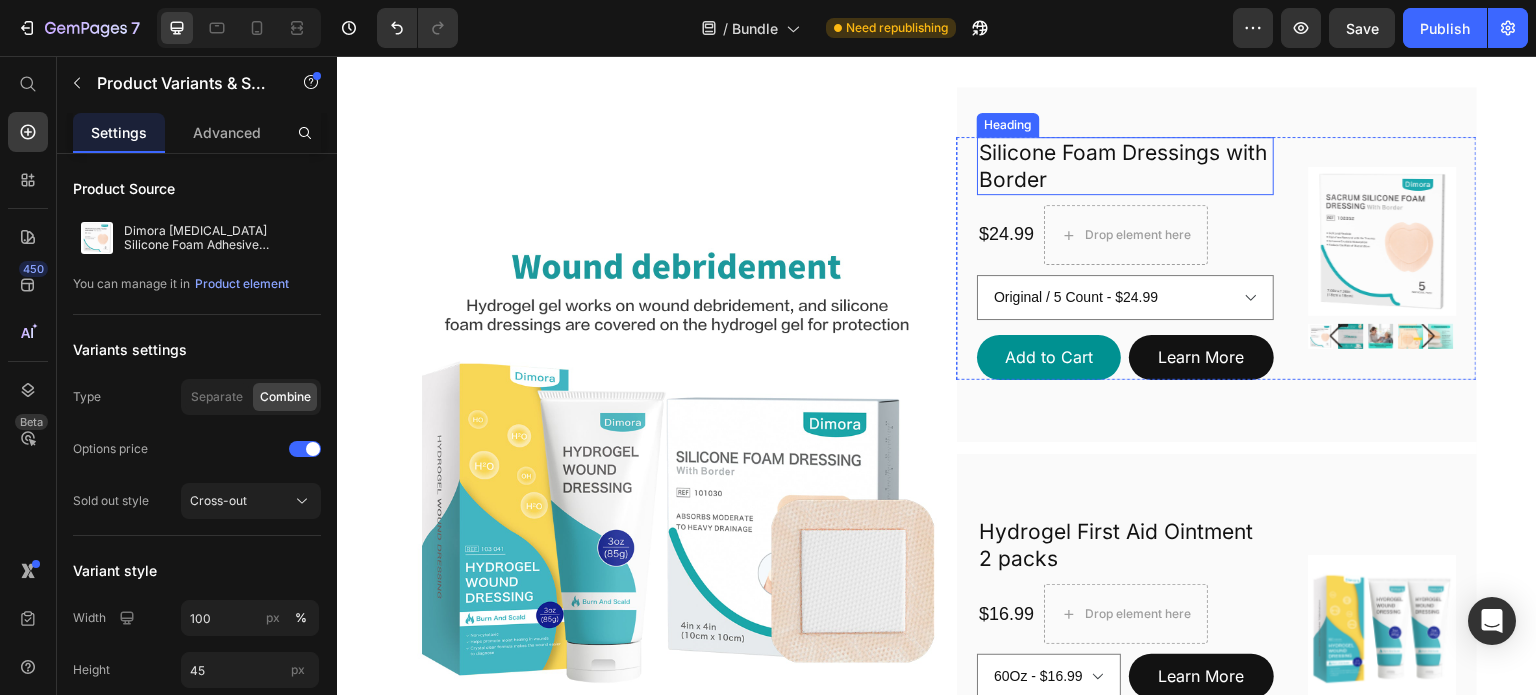 scroll, scrollTop: 904, scrollLeft: 0, axis: vertical 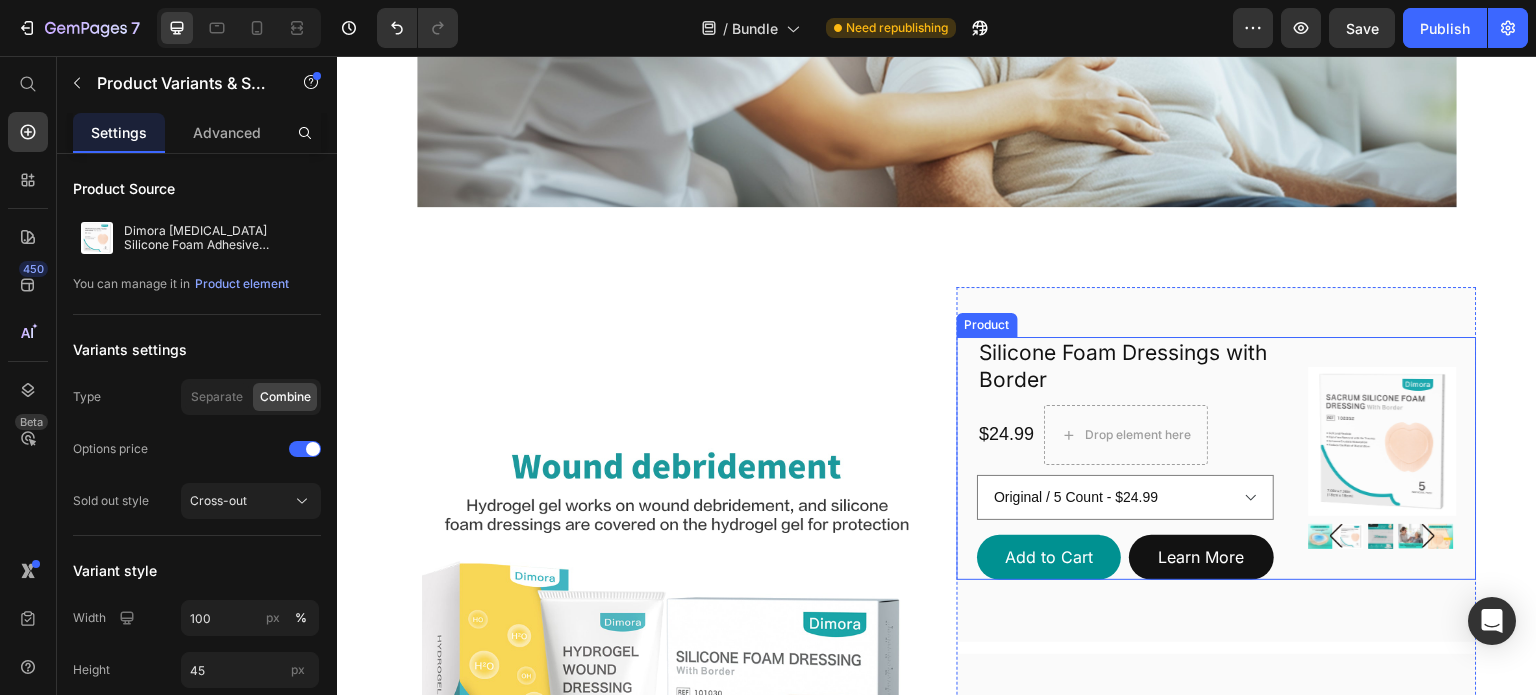 click on "Silicone Foam Dressings with Border Heading $24.99 Product Price
Drop element here Row Original / 5 Count - $24.99  Original / 10 Count - $37.99  Original / 20 Count - $59.99  Ag Silver / 5 Count - $23.99  Ag Silver / 10 Count - $41.99  Ag Silver / 20 Count - $75.99  Product Variants & Swatches Add to Cart Add to Cart Learn More Button Row
Product Images Product" at bounding box center (1217, 458) 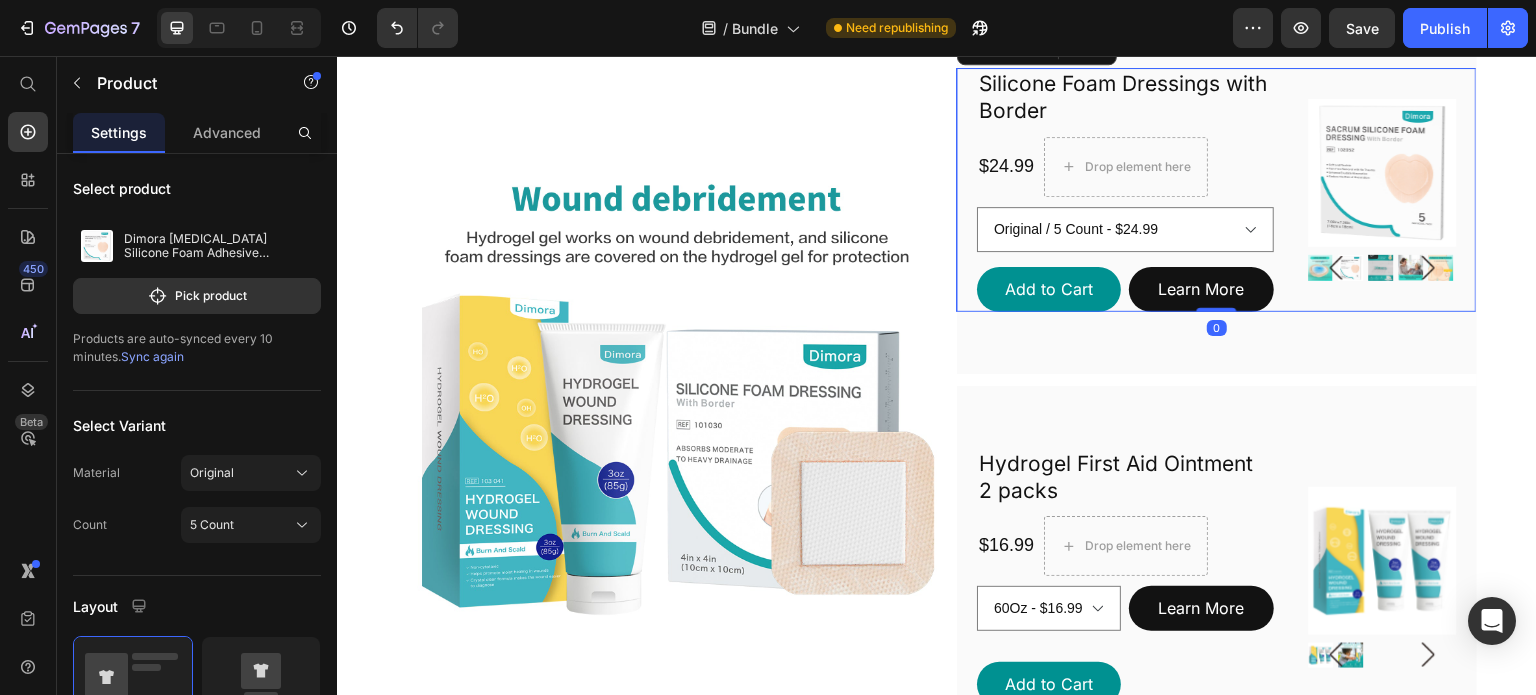 scroll, scrollTop: 1204, scrollLeft: 0, axis: vertical 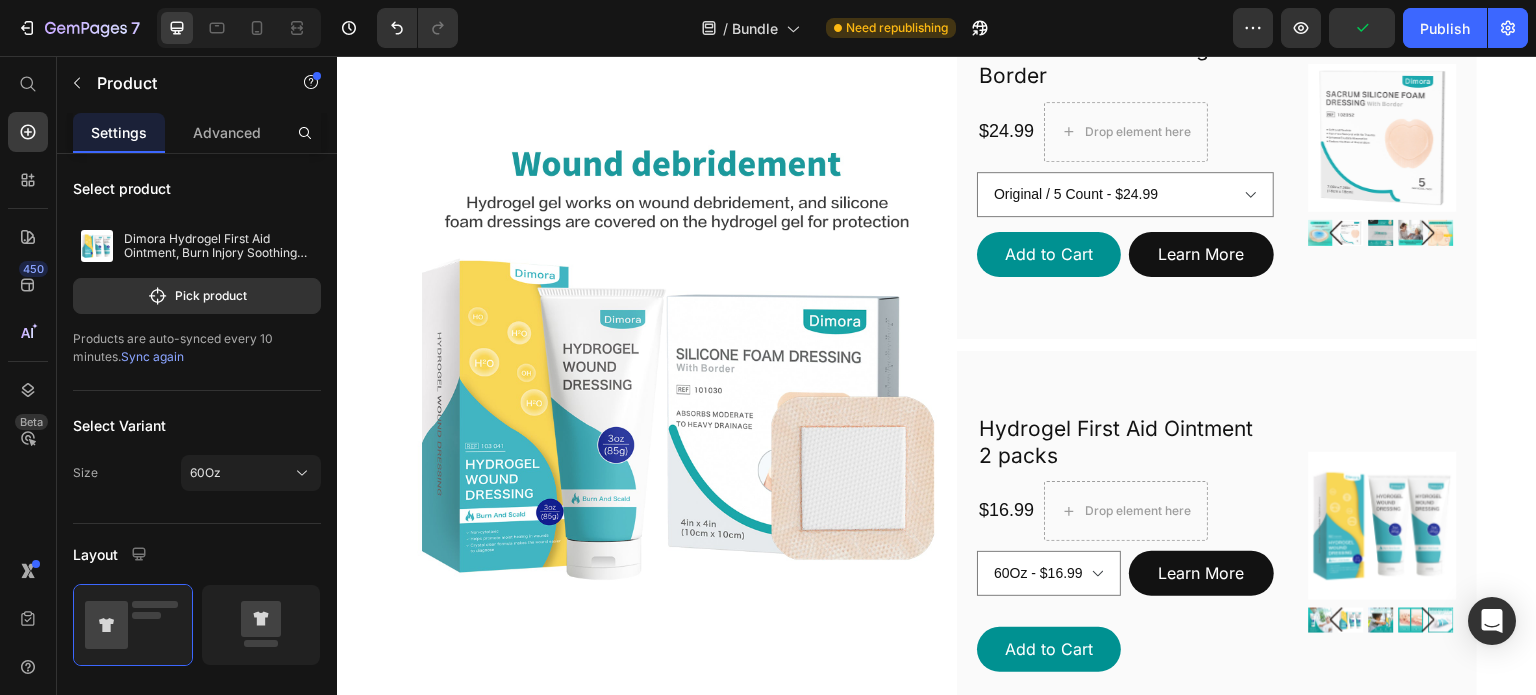 click on "Hydrogel First Aid Ointment 2 packs Heading $16.99 Product Price
Drop element here Row 60Oz - $16.99  Product Variants & Swatches Add to Cart Add to Cart Learn More Button Row
Product Images Product" at bounding box center [1217, 542] 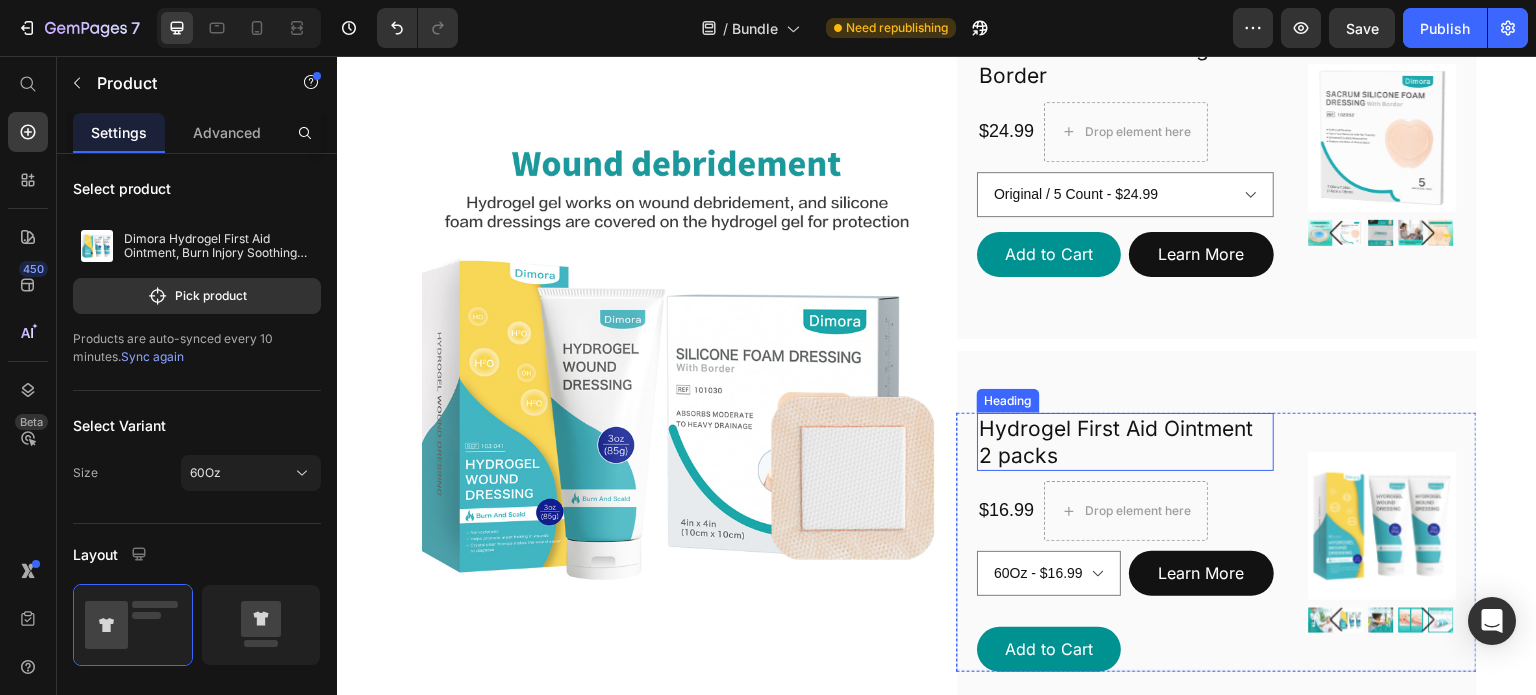 click on "Hydrogel First Aid Ointment 2 packs" at bounding box center (1125, 442) 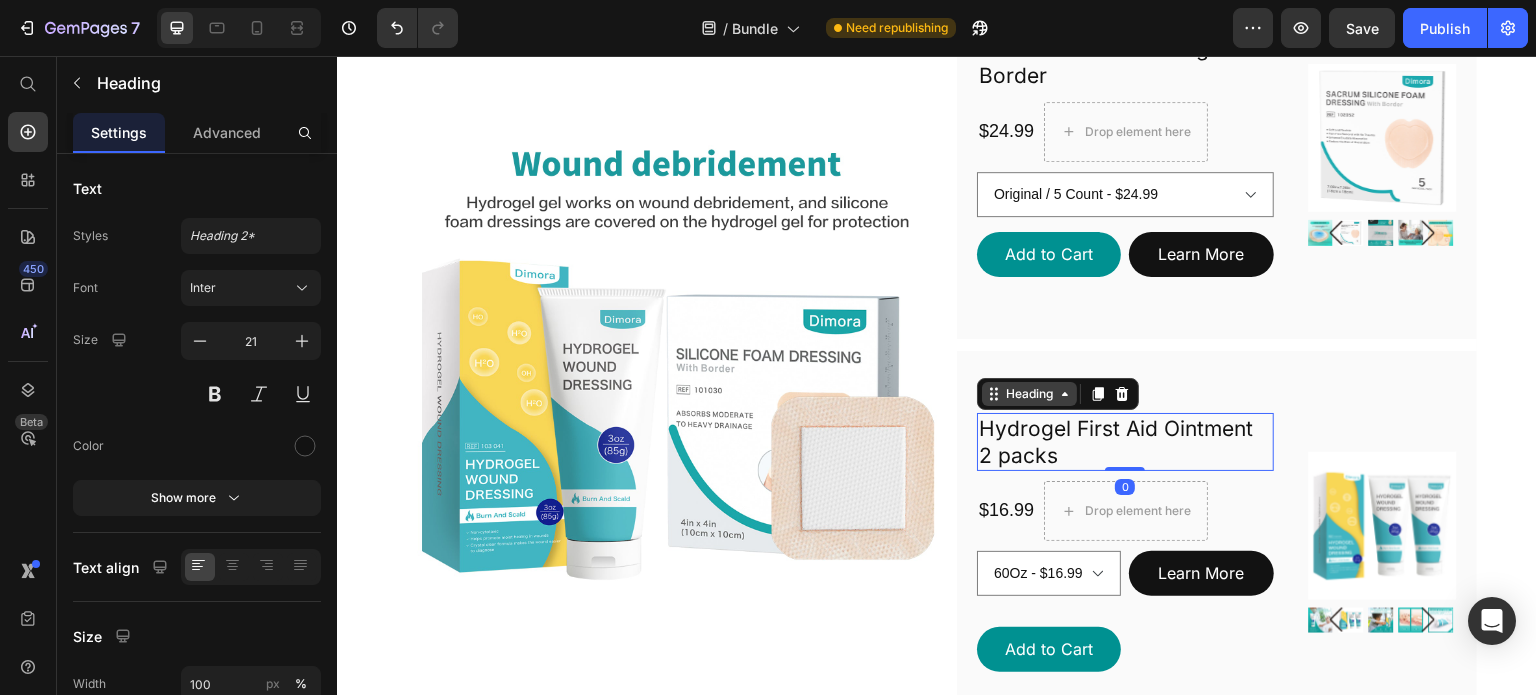 click on "Heading" at bounding box center (1029, 394) 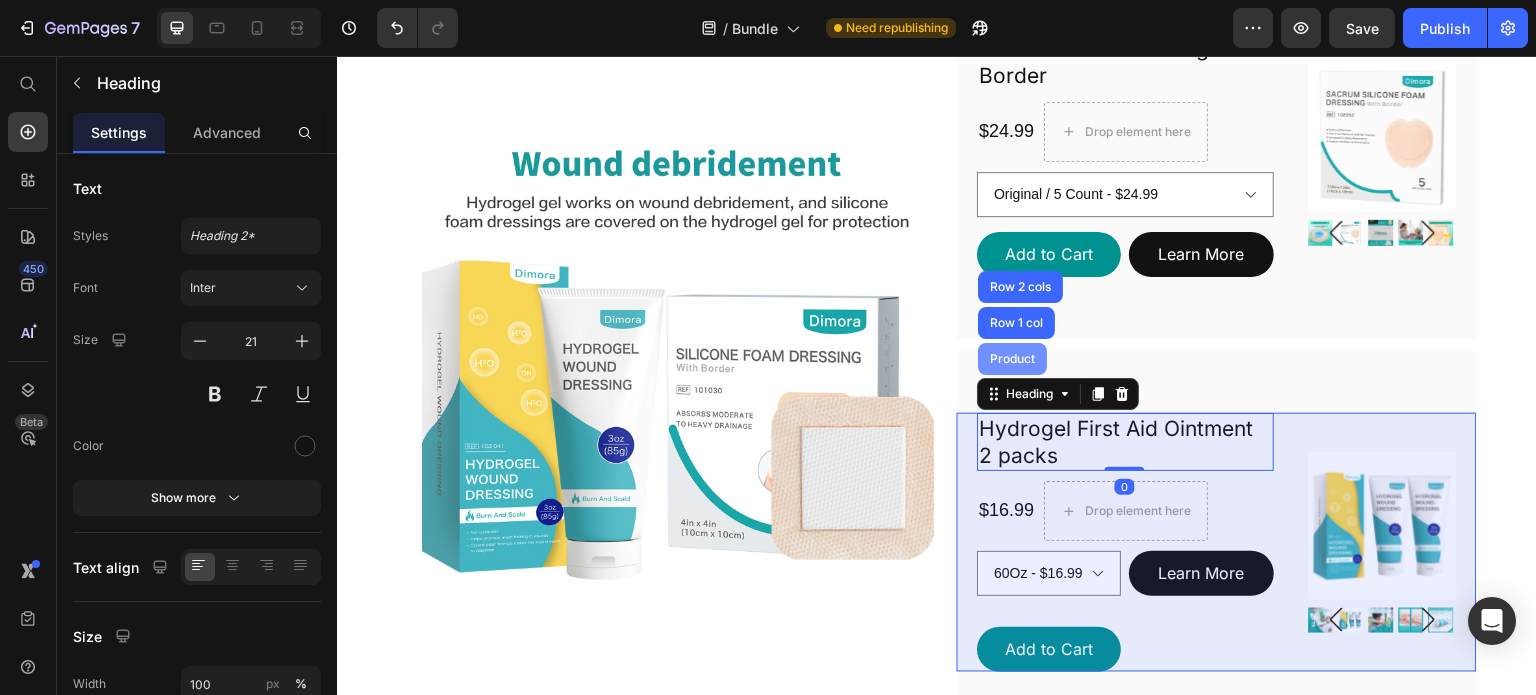 click on "Product" at bounding box center [1012, 359] 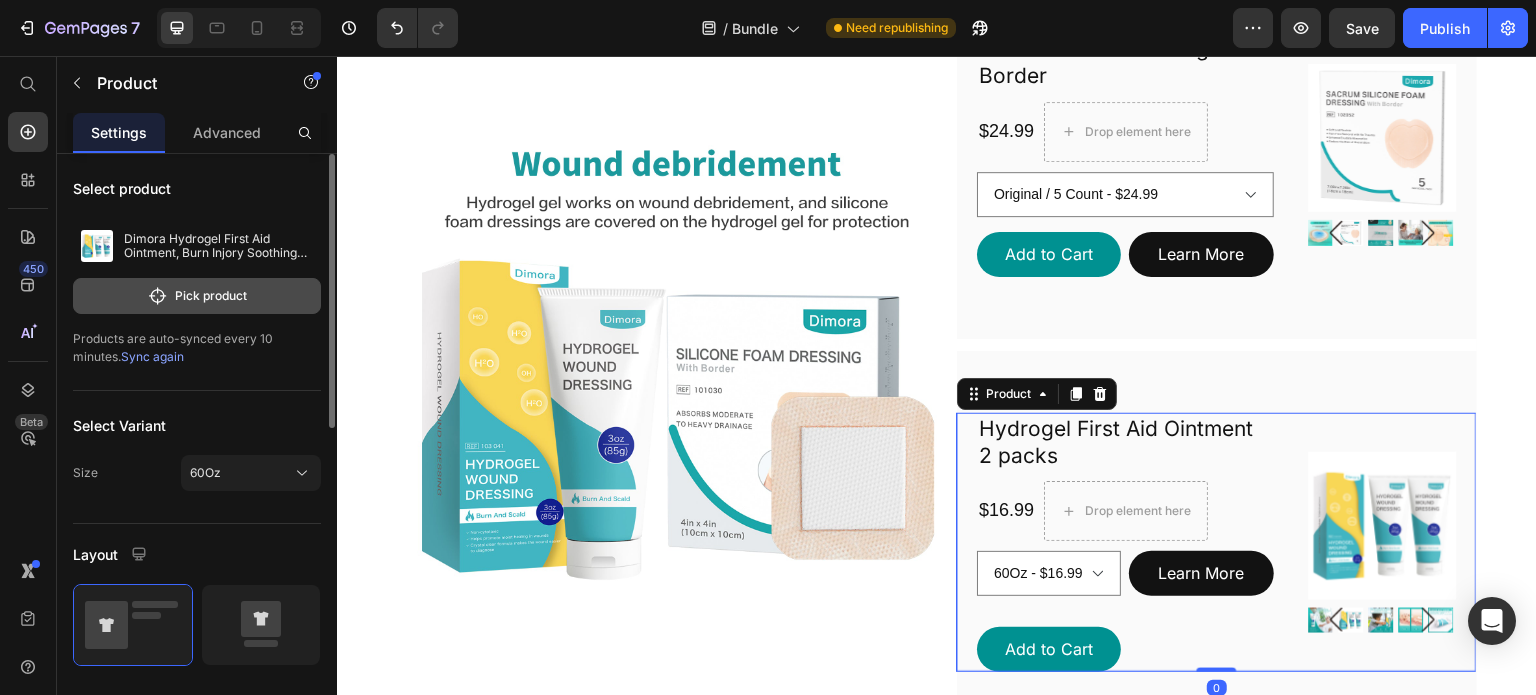 click on "Pick product" at bounding box center (197, 296) 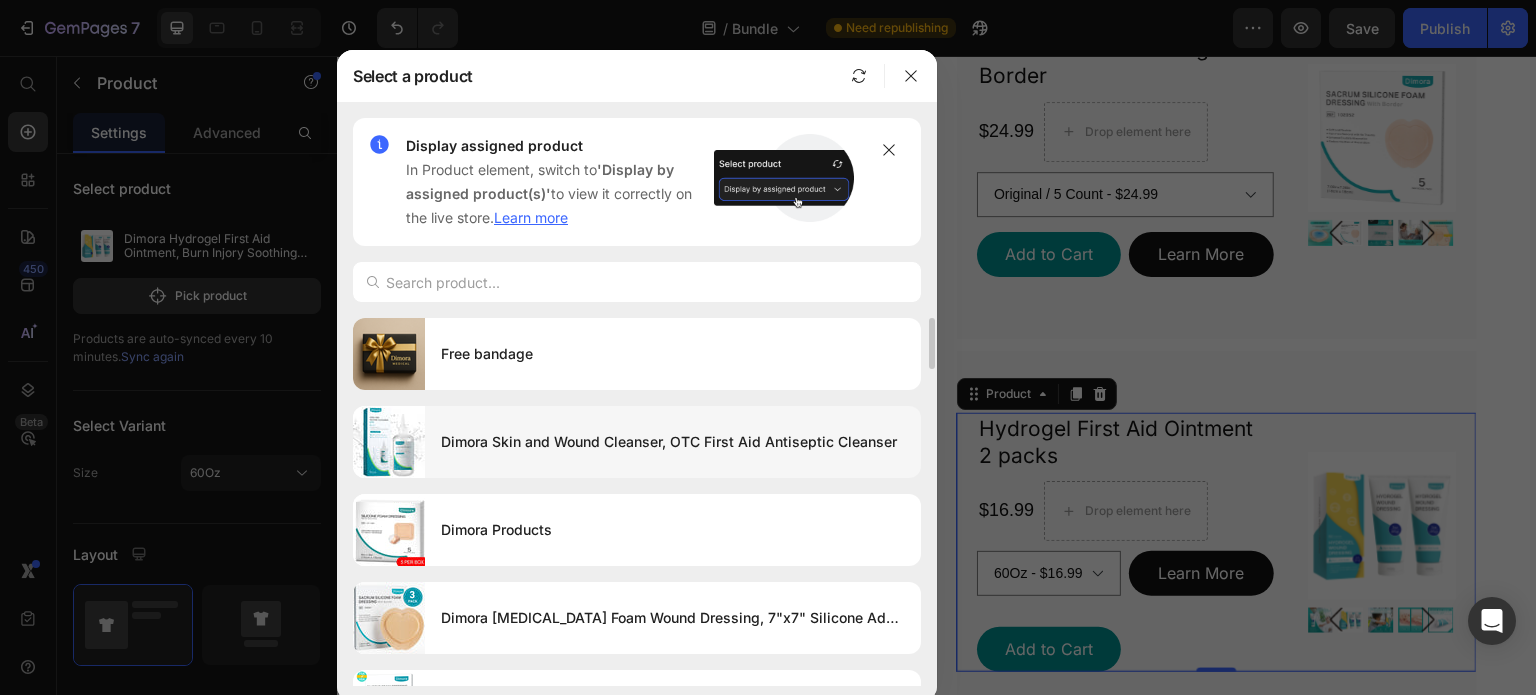 click on "Dimora Skin and Wound Cleanser, OTC First Aid Antiseptic Cleanser" at bounding box center (673, 442) 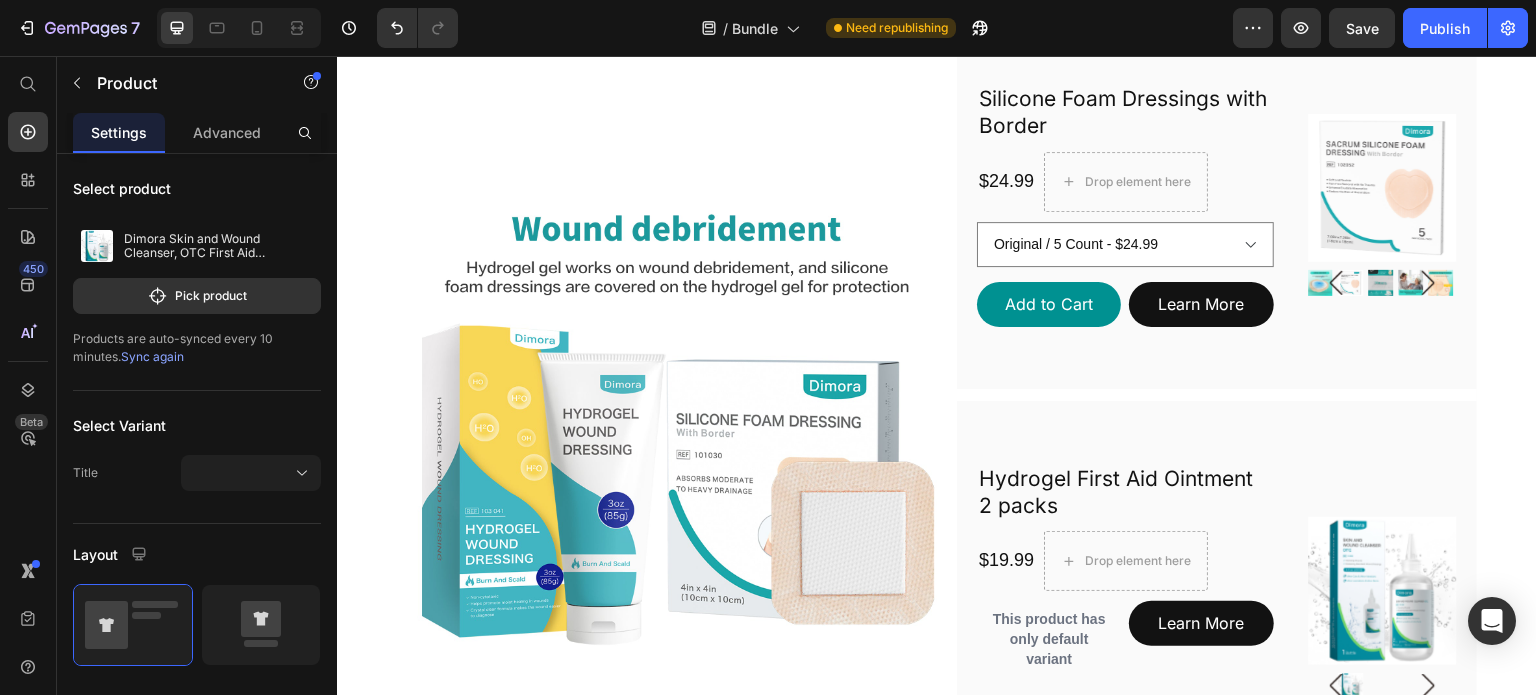 scroll, scrollTop: 1120, scrollLeft: 0, axis: vertical 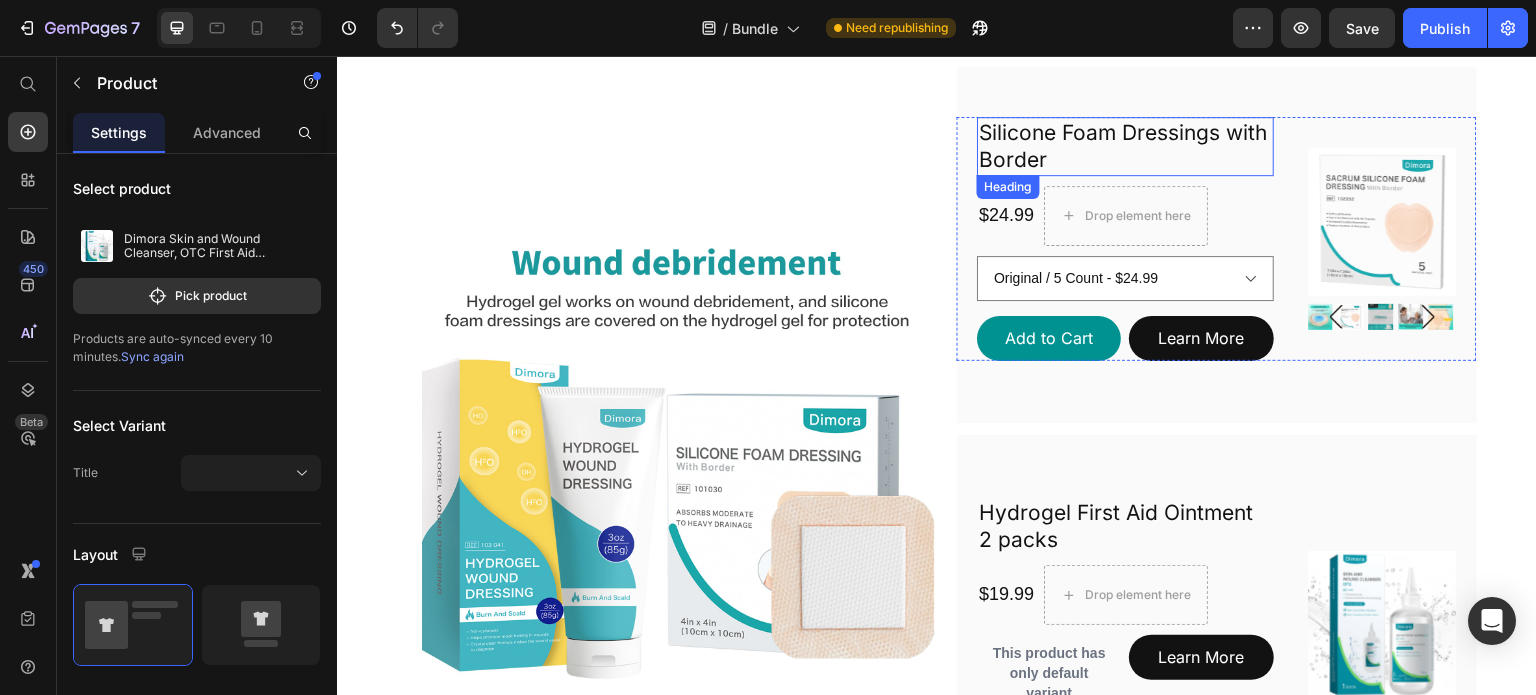 click on "Silicone Foam Dressings with Border" at bounding box center [1125, 146] 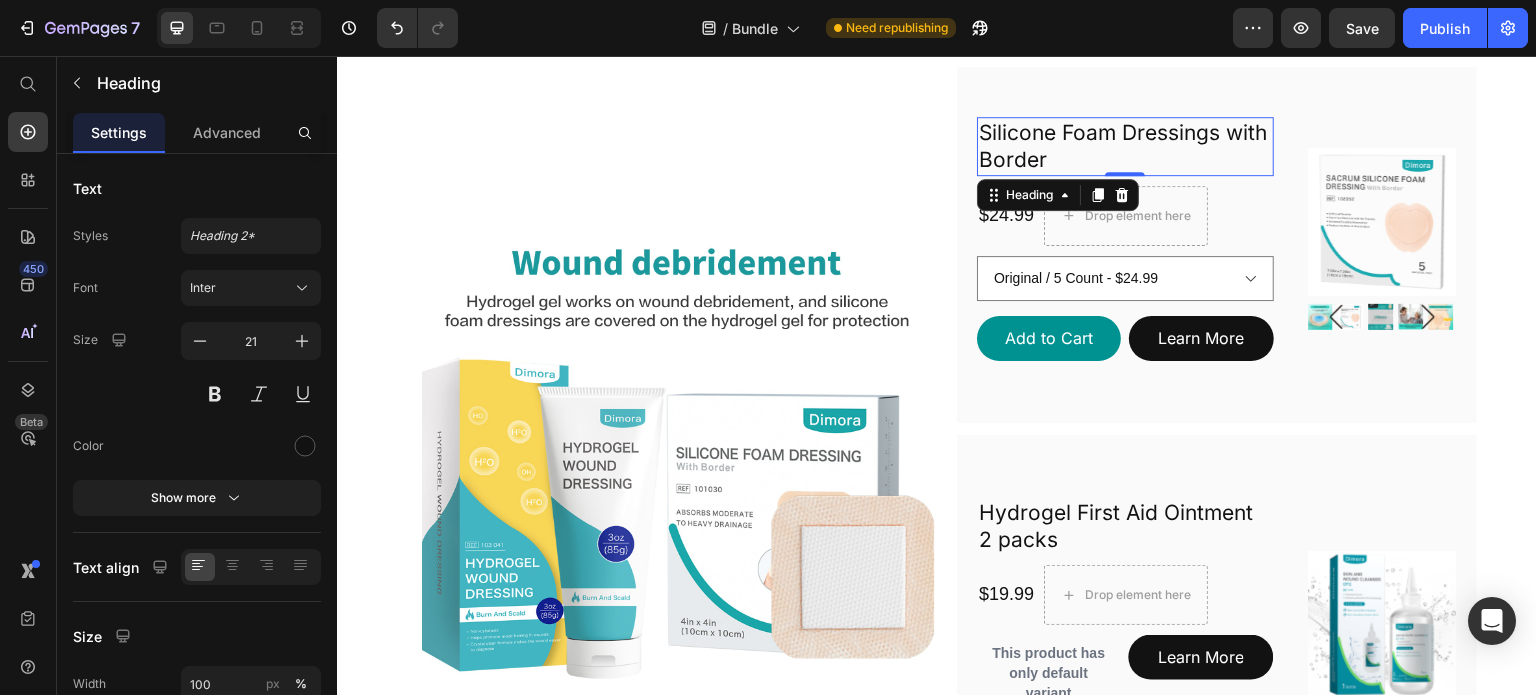 click on "Silicone Foam Dressings with Border" at bounding box center (1125, 146) 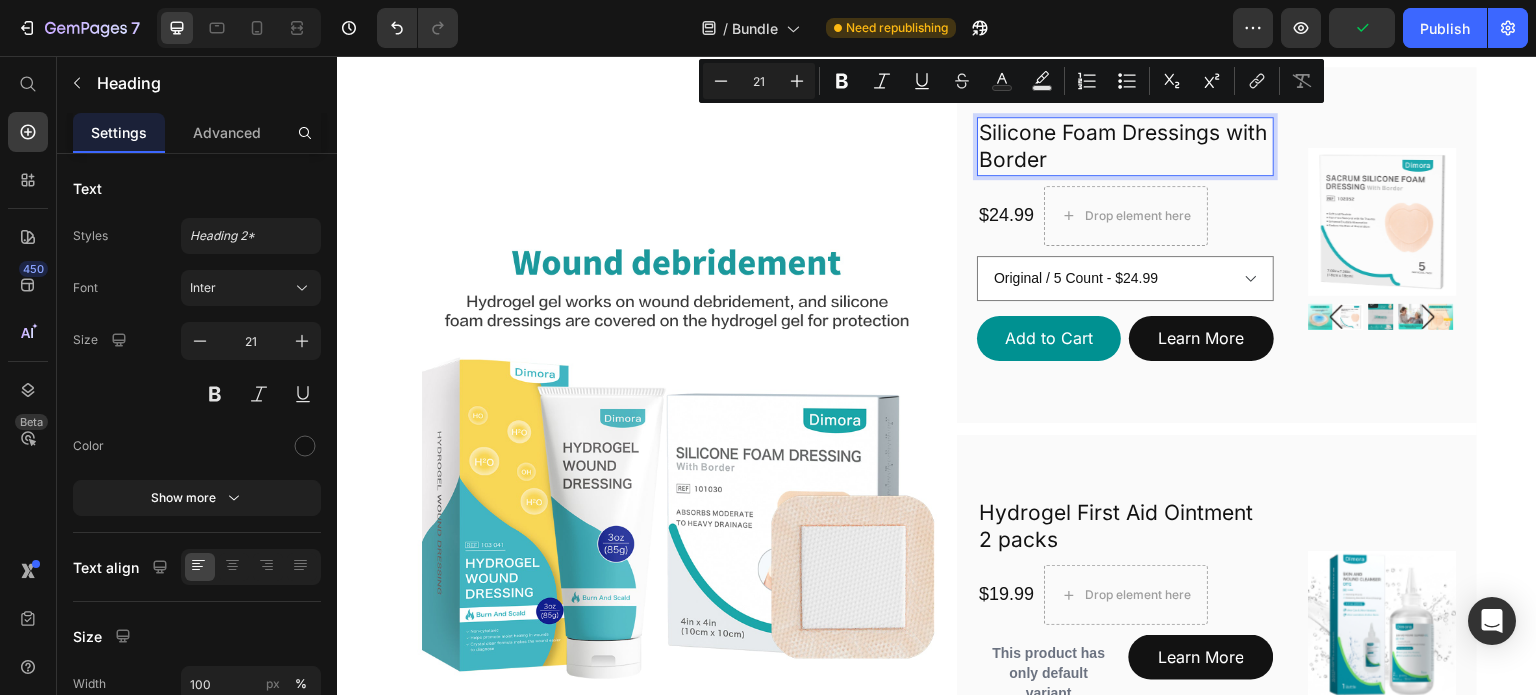 click on "Silicone Foam Dressings with Border" at bounding box center [1125, 146] 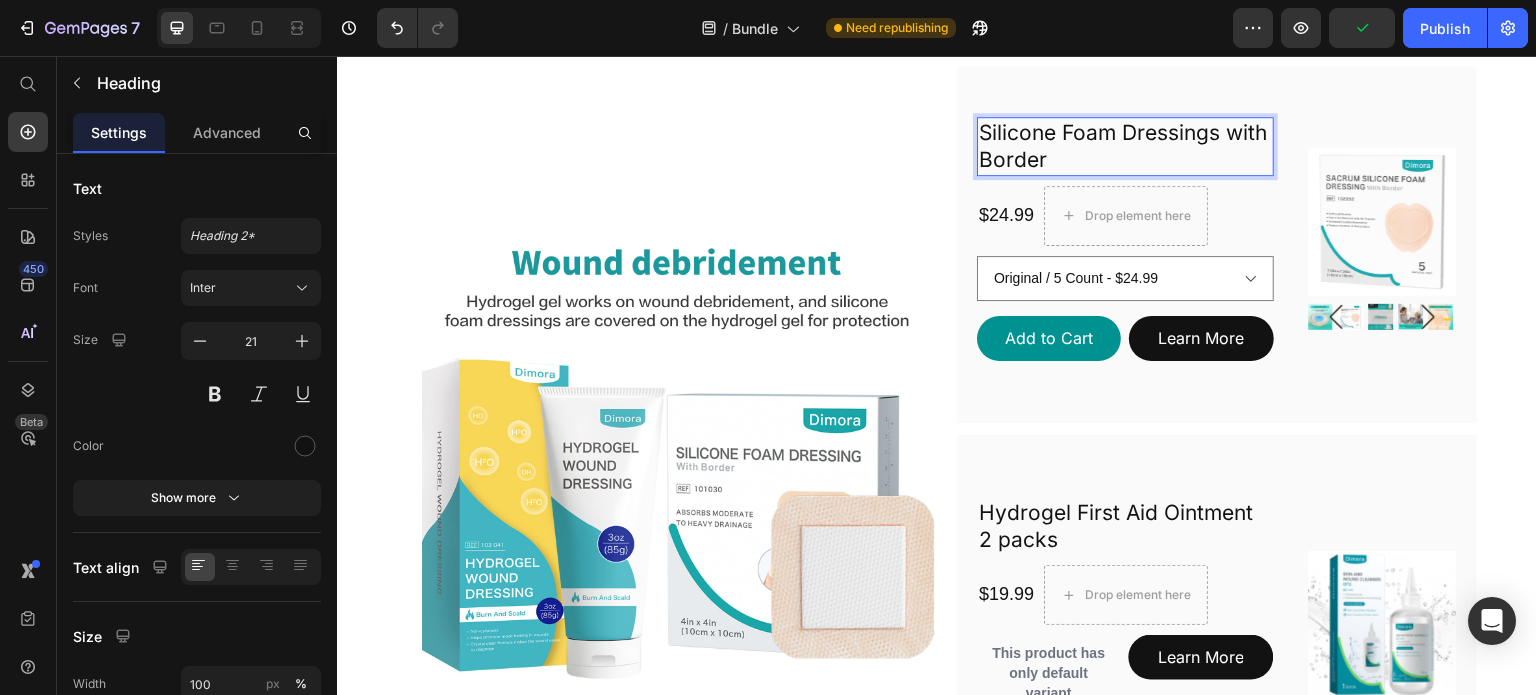 click on "Silicone Foam Dressings with Border" at bounding box center (1125, 146) 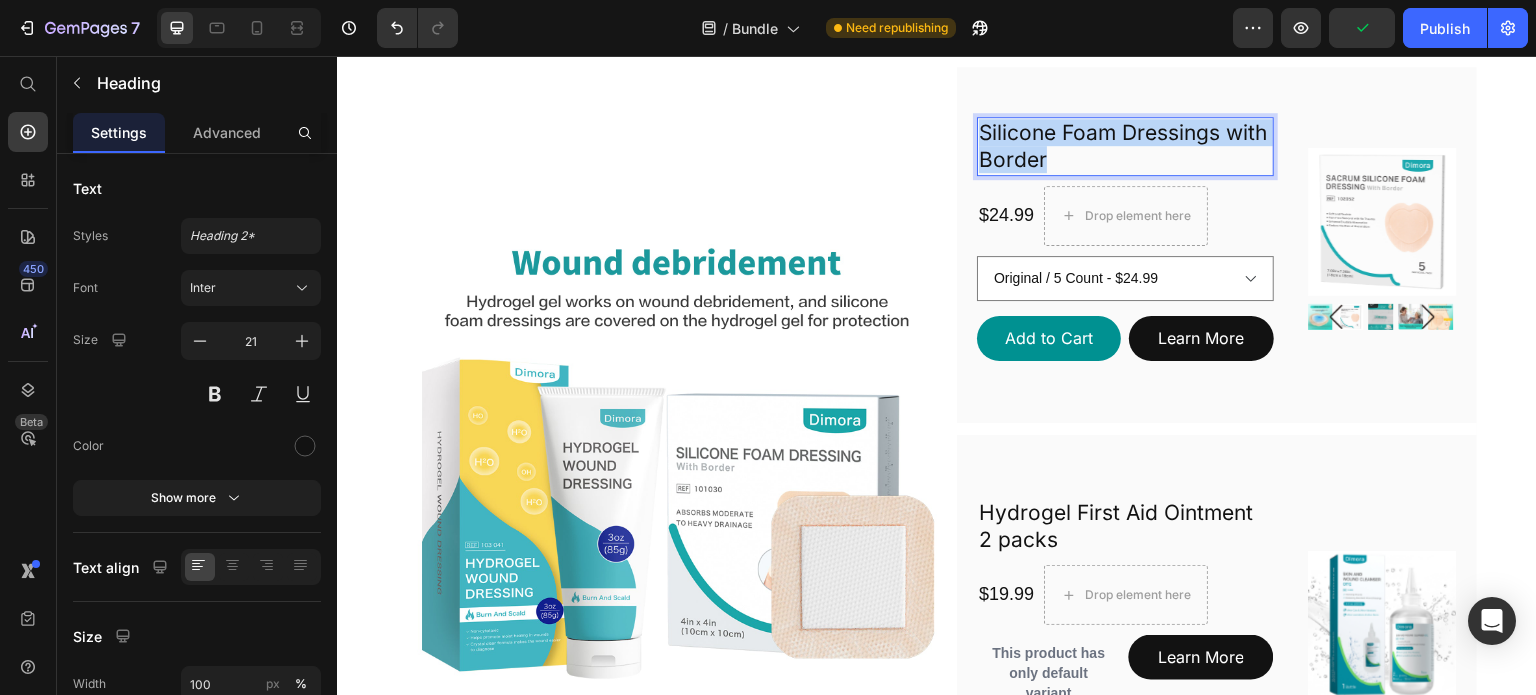 click on "Silicone Foam Dressings with Border" at bounding box center (1125, 146) 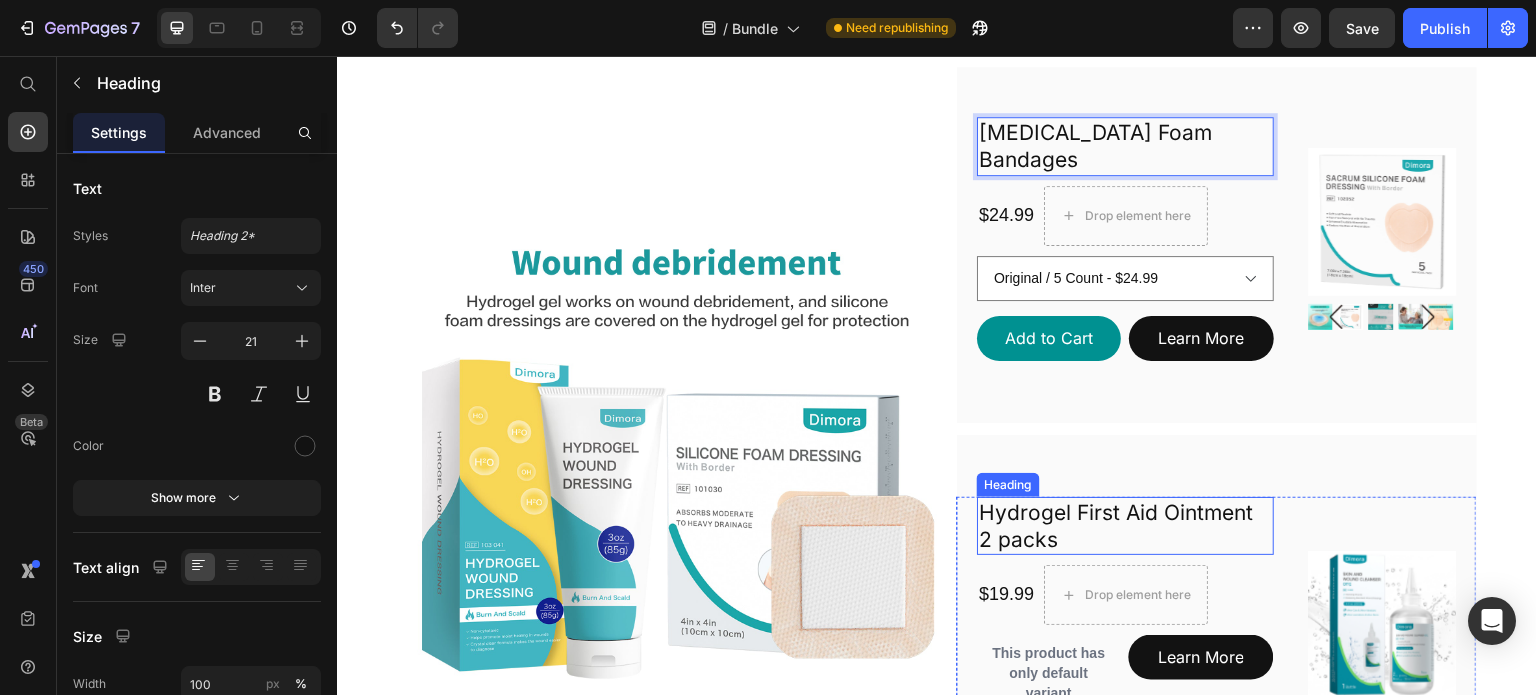 click on "Hydrogel First Aid Ointment 2 packs" at bounding box center [1125, 526] 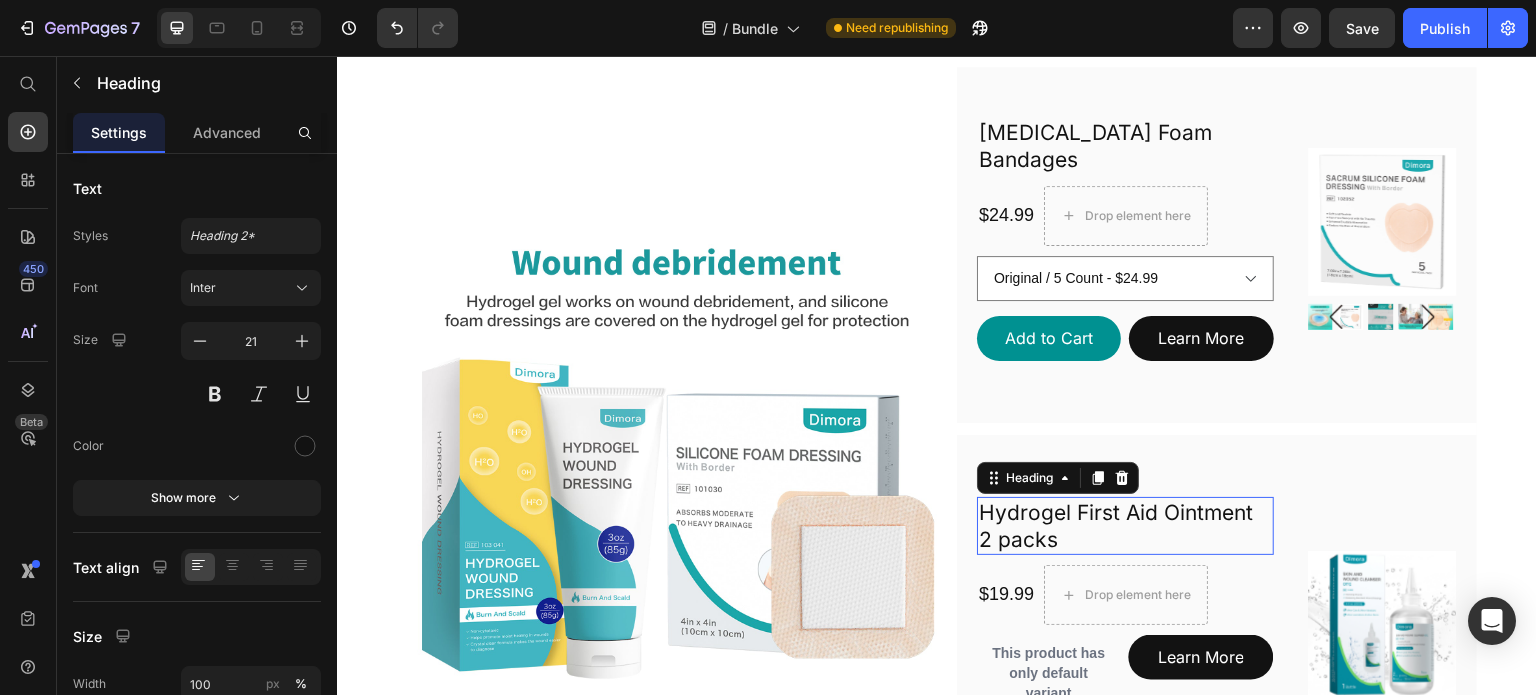 click on "Hydrogel First Aid Ointment 2 packs" at bounding box center (1125, 526) 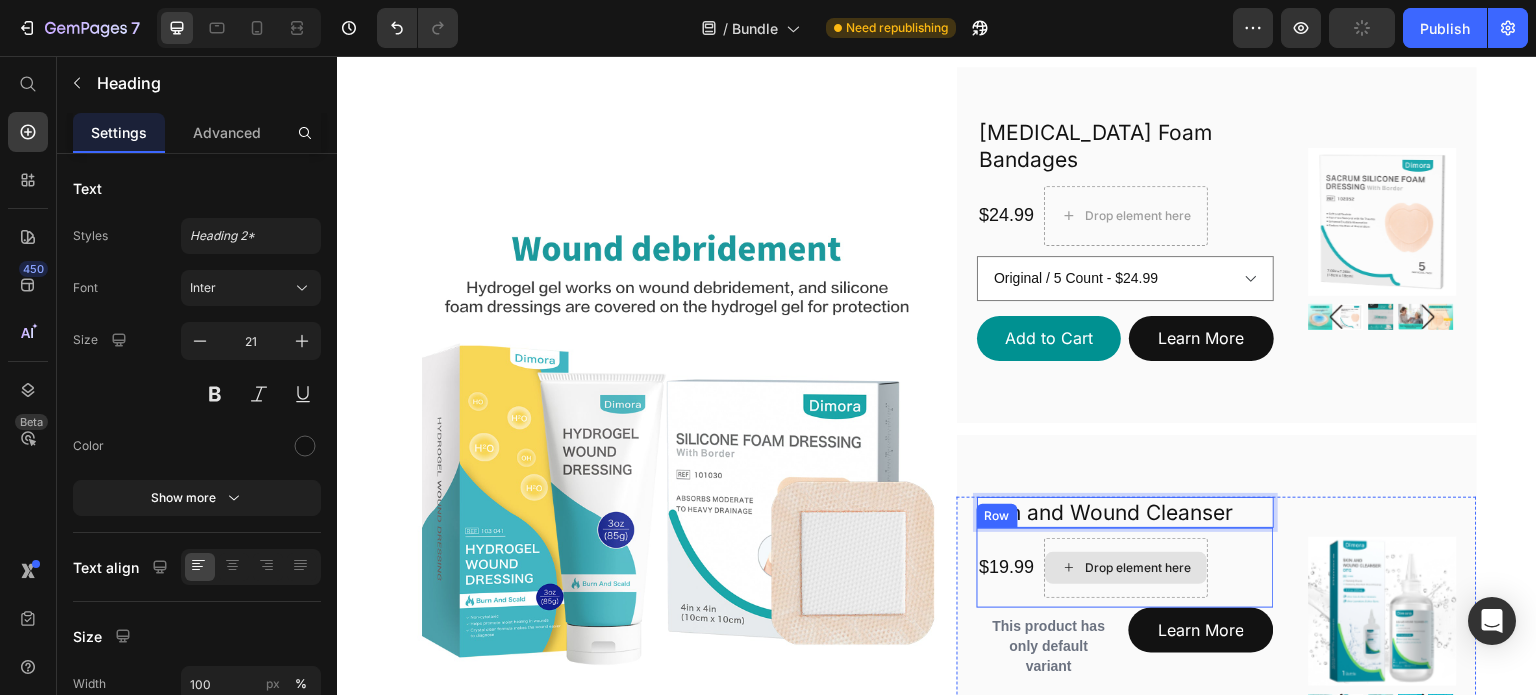 scroll, scrollTop: 1220, scrollLeft: 0, axis: vertical 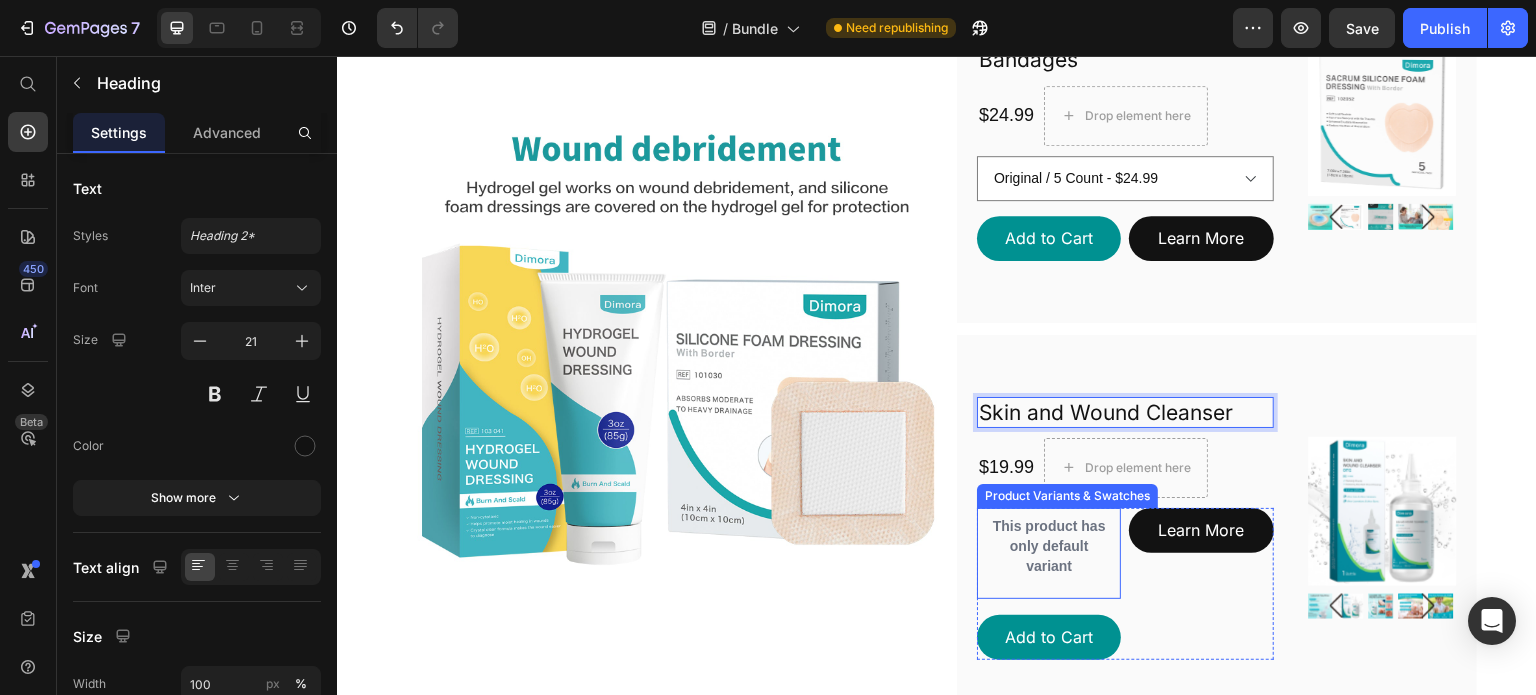 click on "This product has only default variant" at bounding box center [1049, 546] 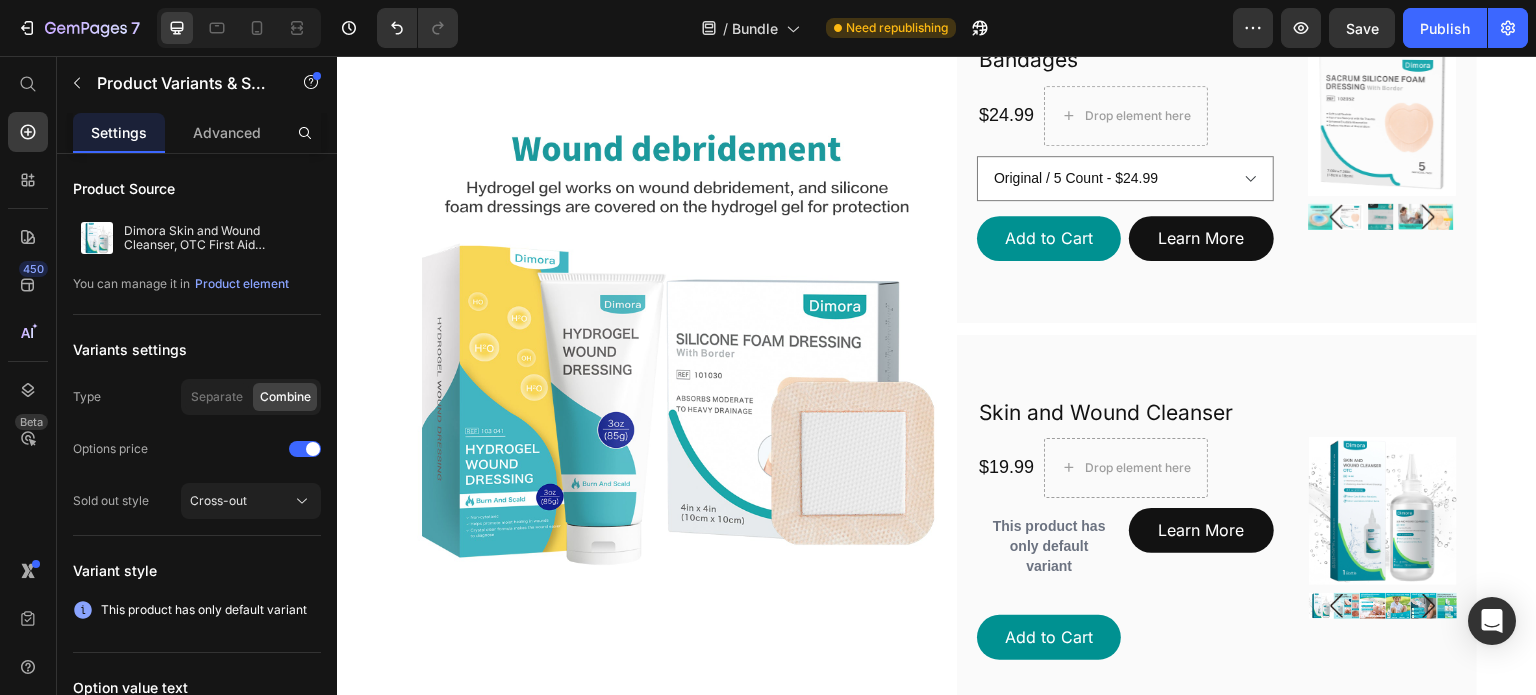 click on "$19.99 Product Price
Drop element here Row" at bounding box center (1125, 468) 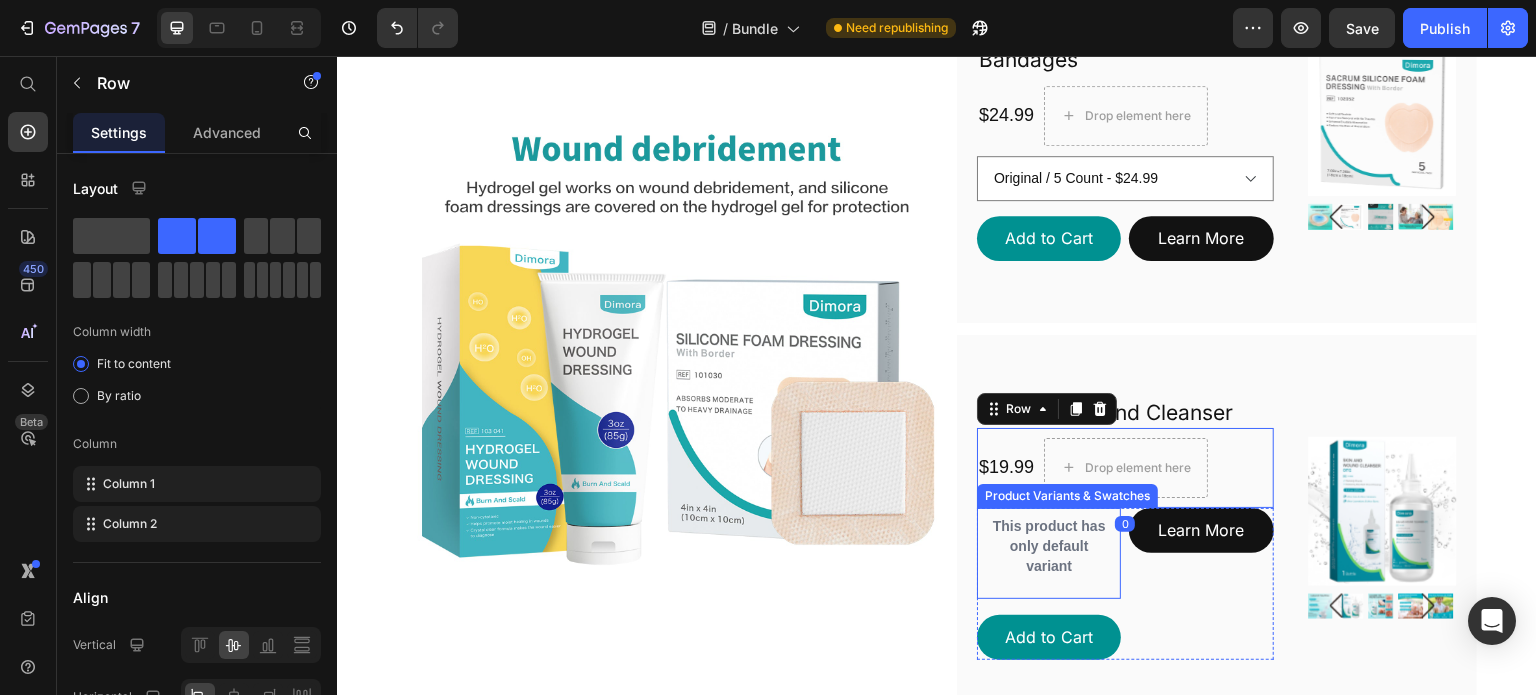 click on "This product has only default variant" at bounding box center (1049, 546) 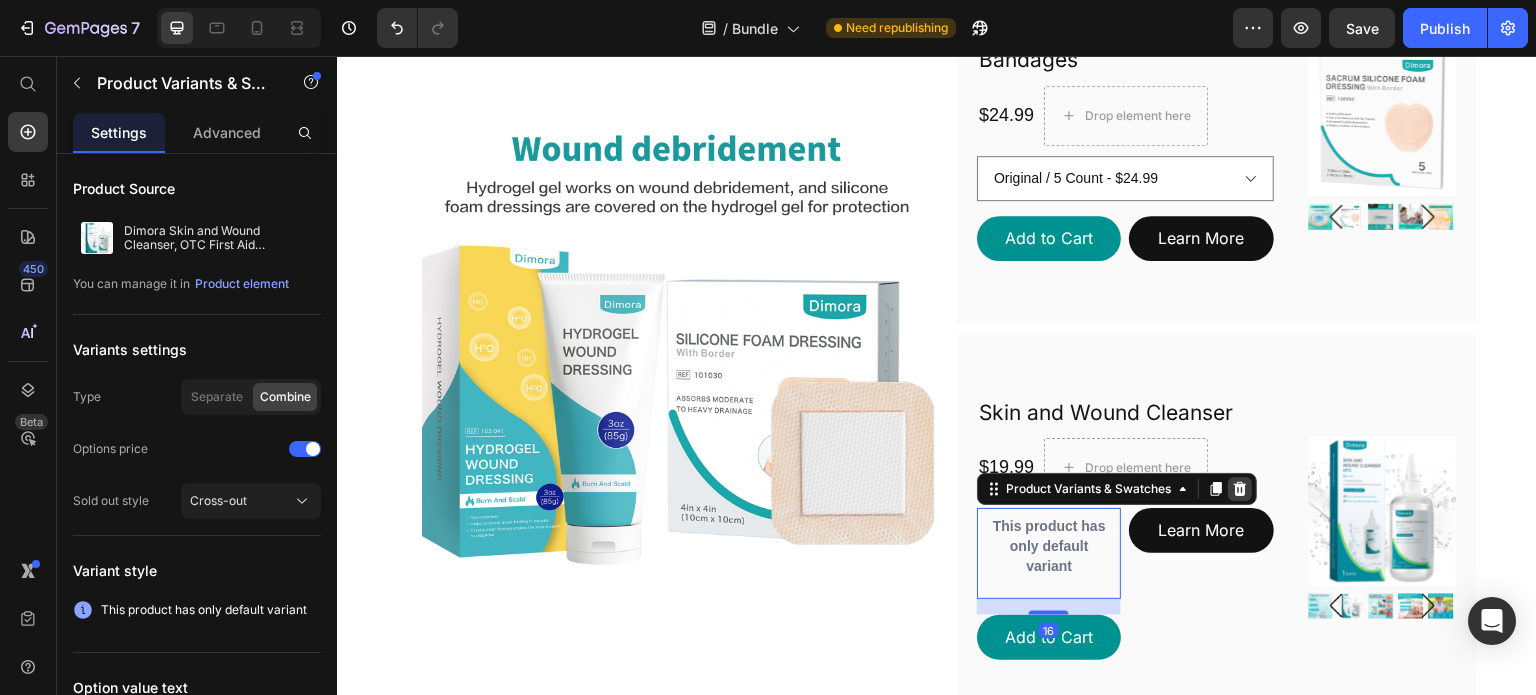 click 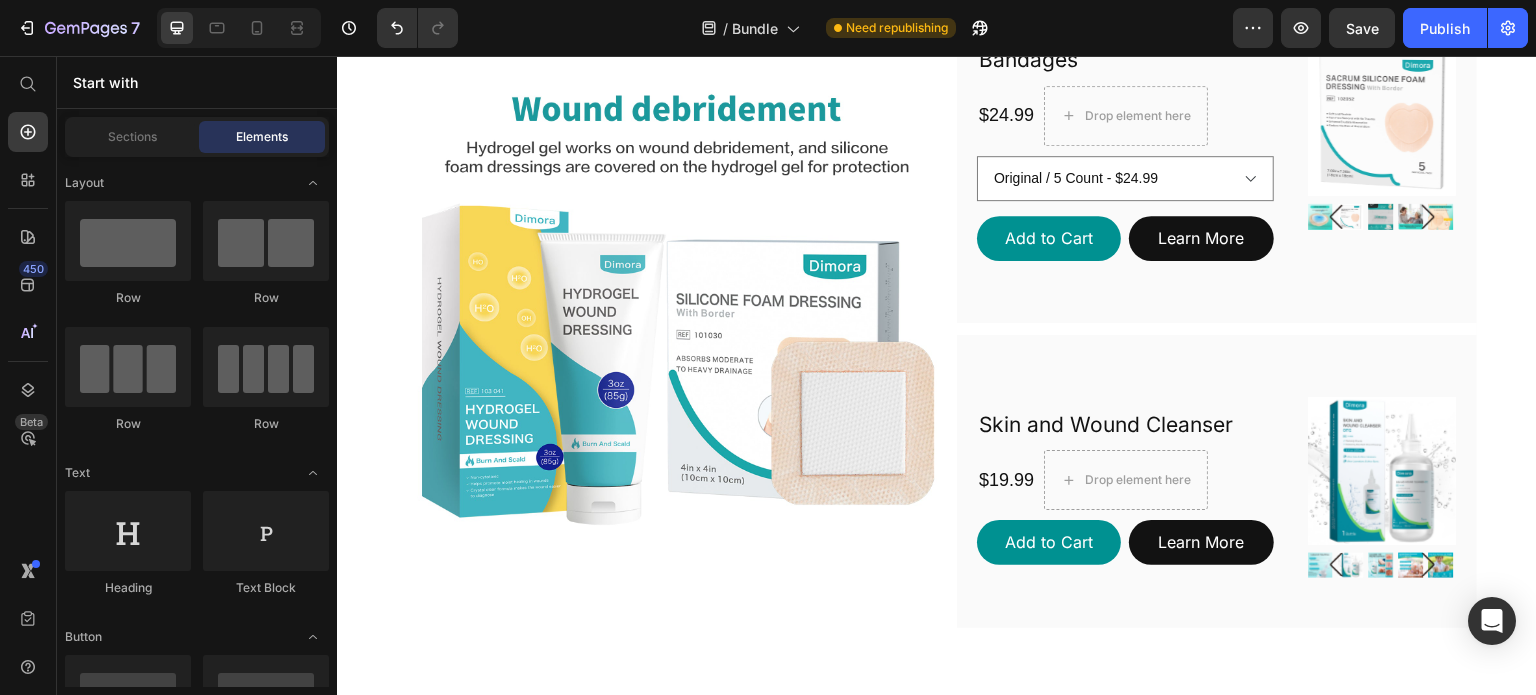 scroll, scrollTop: 1178, scrollLeft: 0, axis: vertical 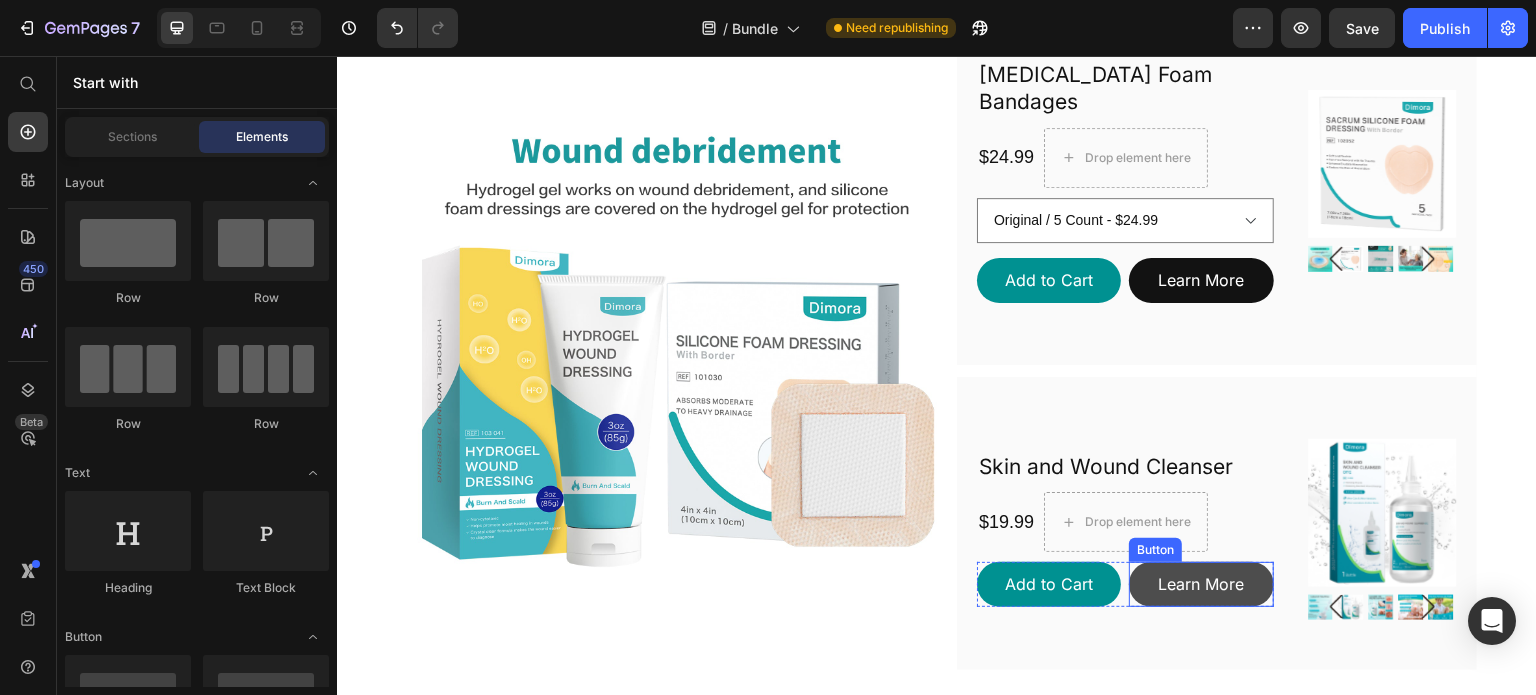 click on "Learn More" at bounding box center [1201, 584] 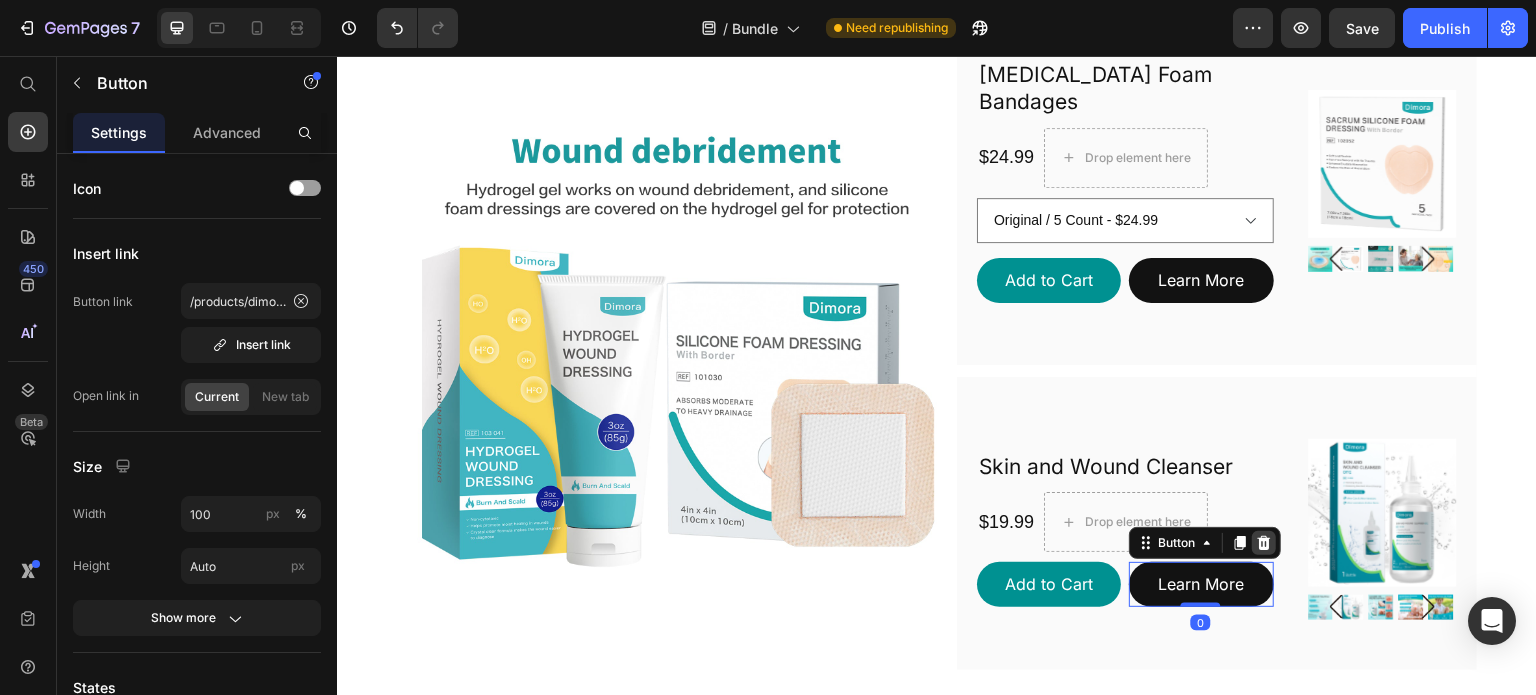 click 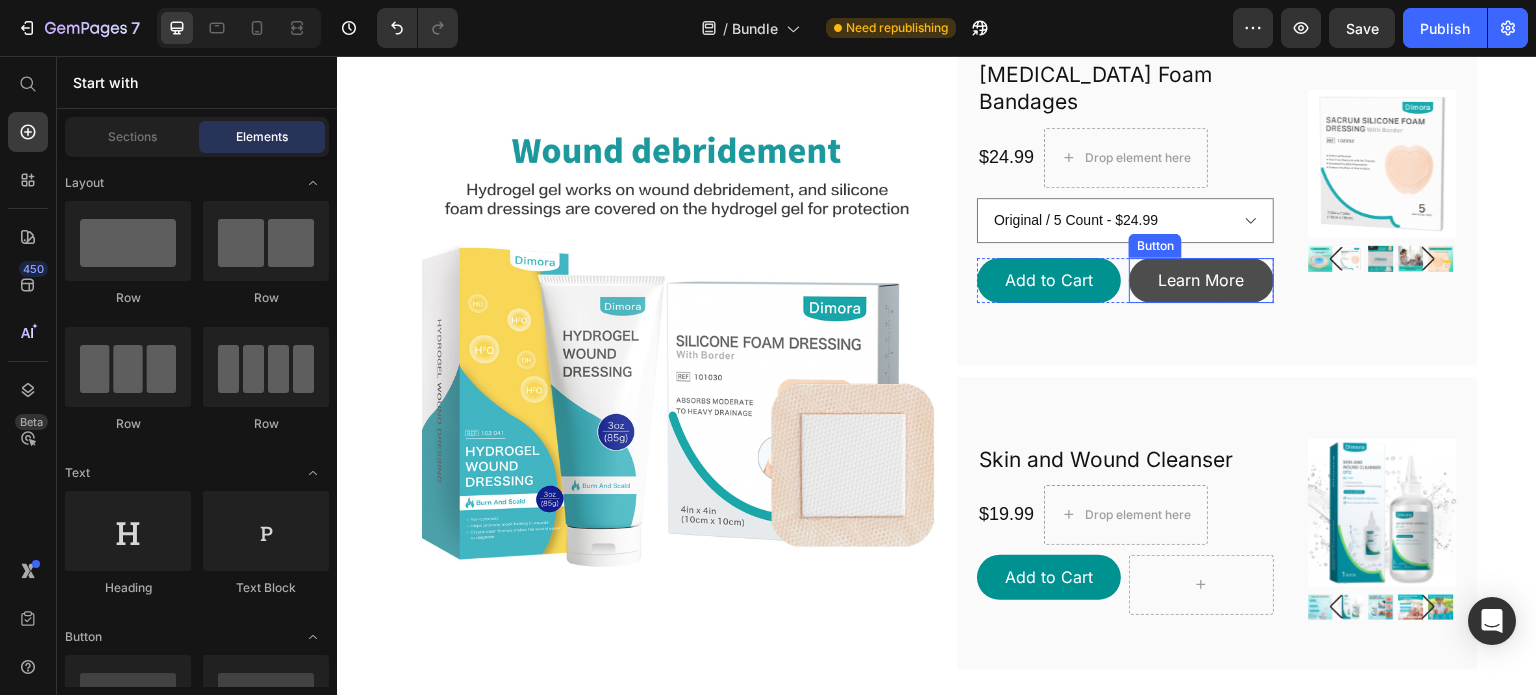 click on "Learn More" at bounding box center (1201, 280) 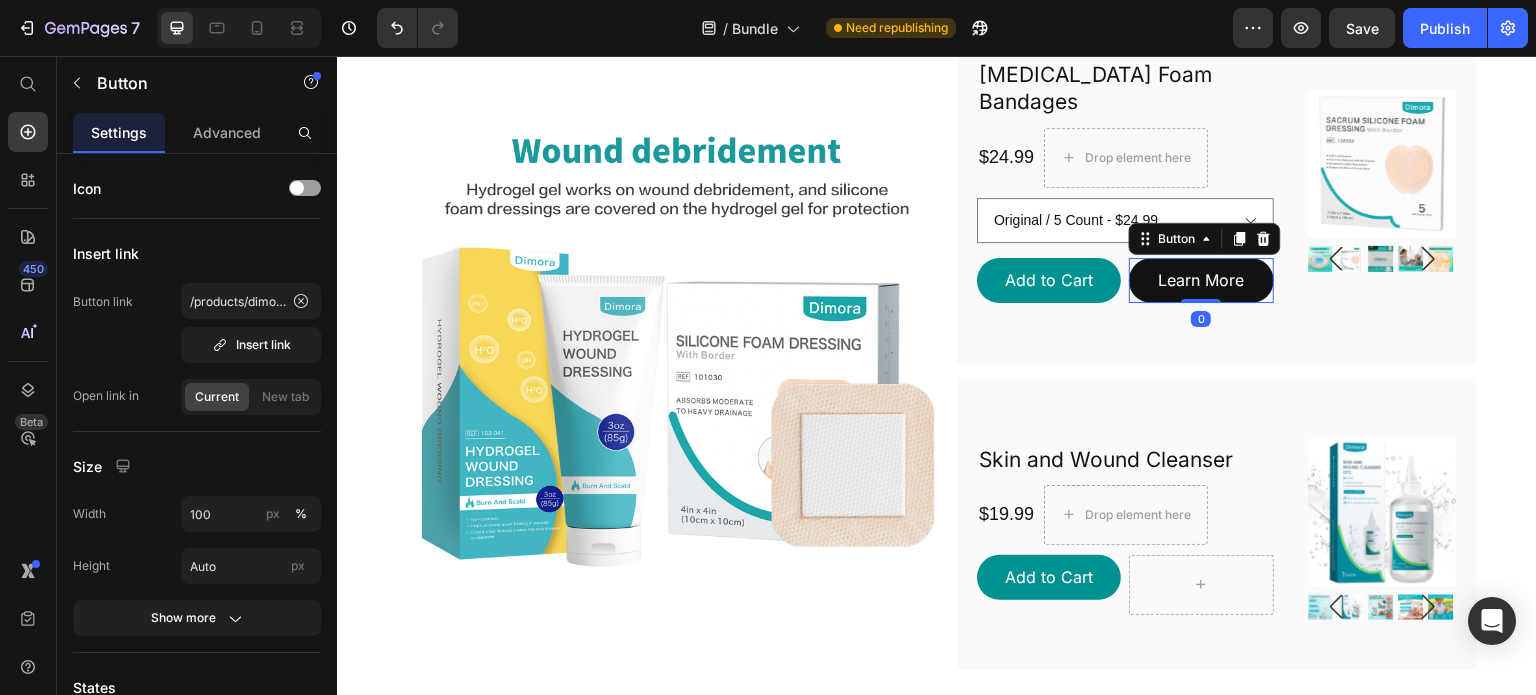 click 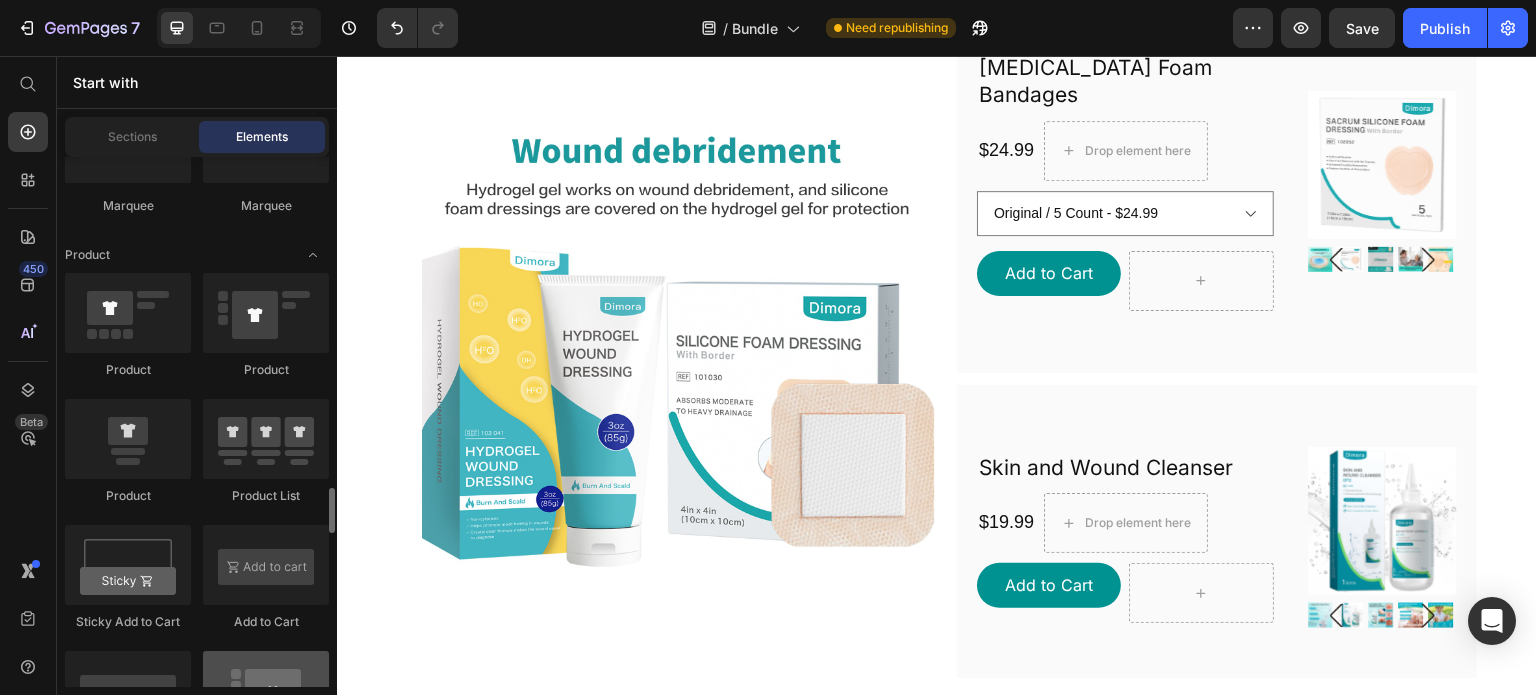 scroll, scrollTop: 2800, scrollLeft: 0, axis: vertical 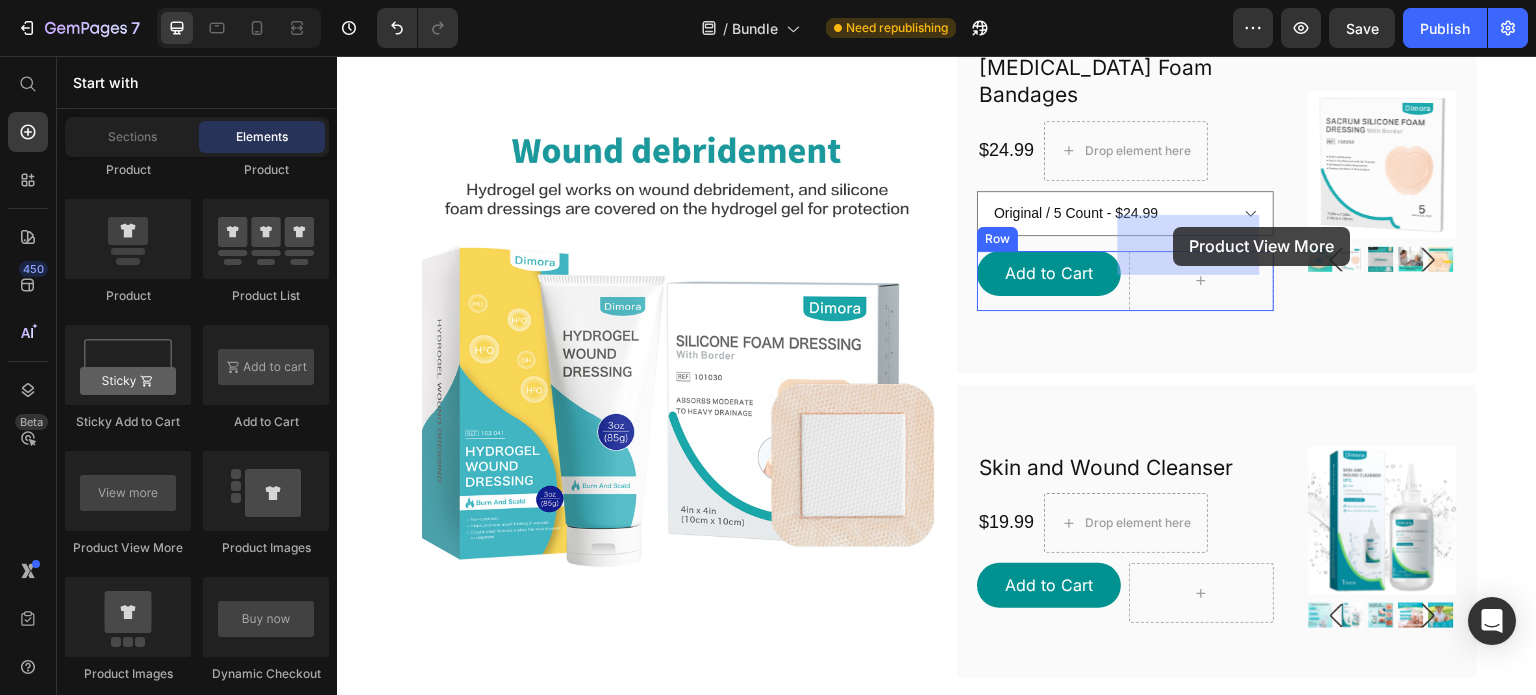 drag, startPoint x: 473, startPoint y: 558, endPoint x: 1169, endPoint y: 229, distance: 769.84216 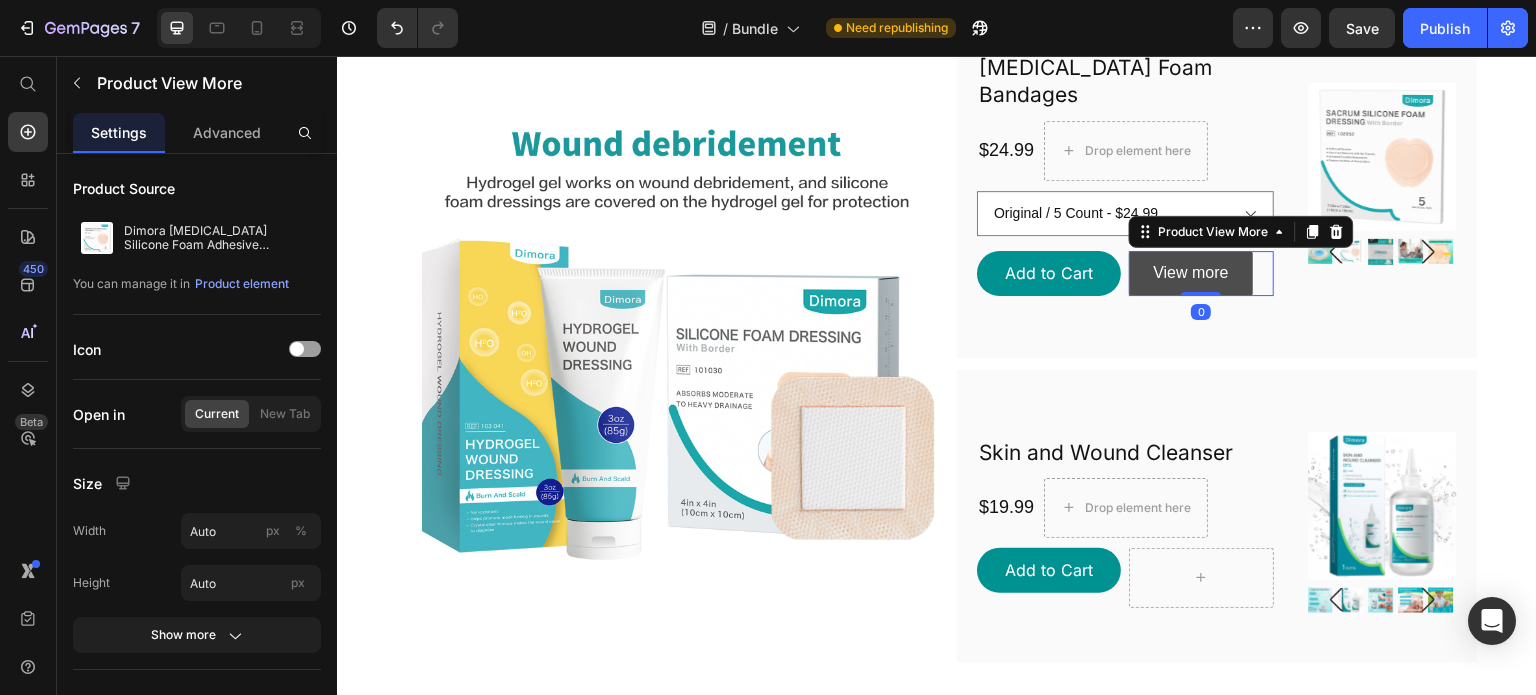 scroll, scrollTop: 1178, scrollLeft: 0, axis: vertical 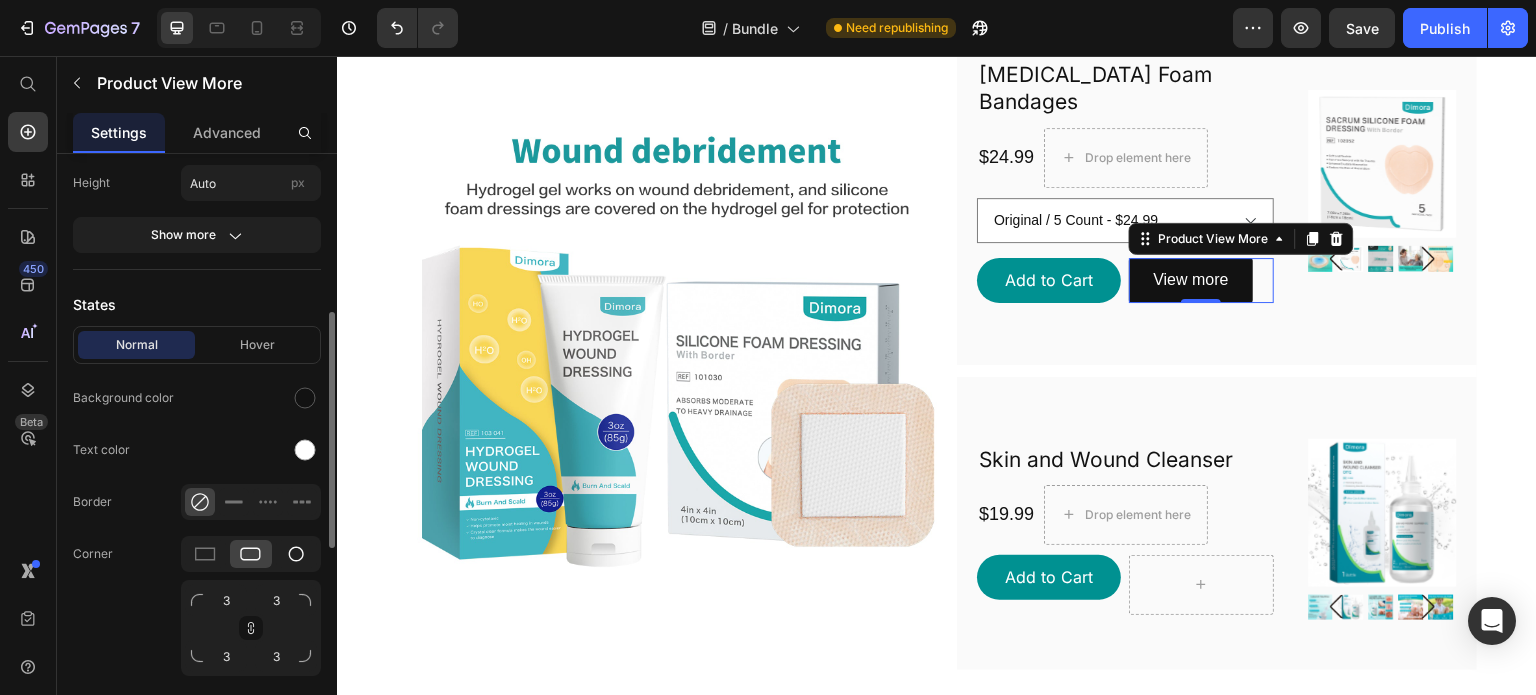 click 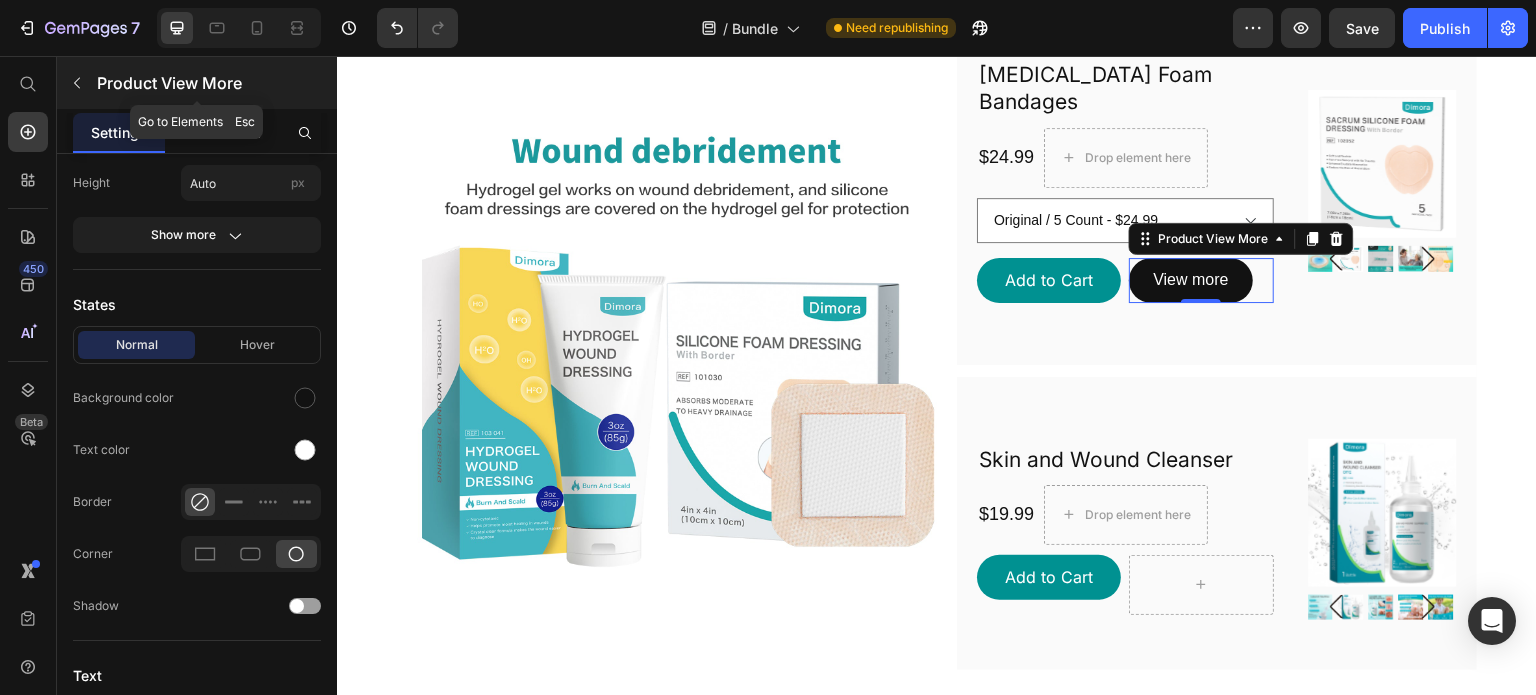 click 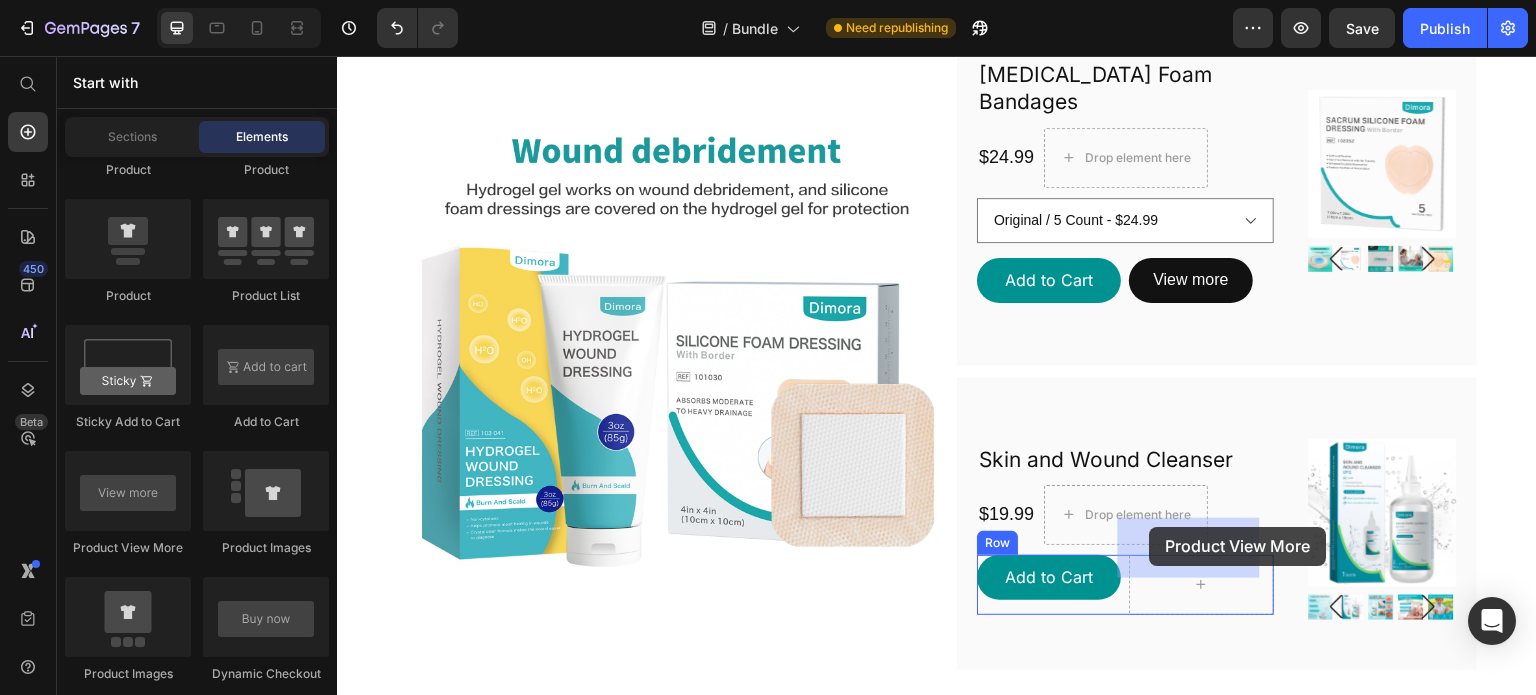 drag, startPoint x: 465, startPoint y: 561, endPoint x: 1150, endPoint y: 527, distance: 685.84326 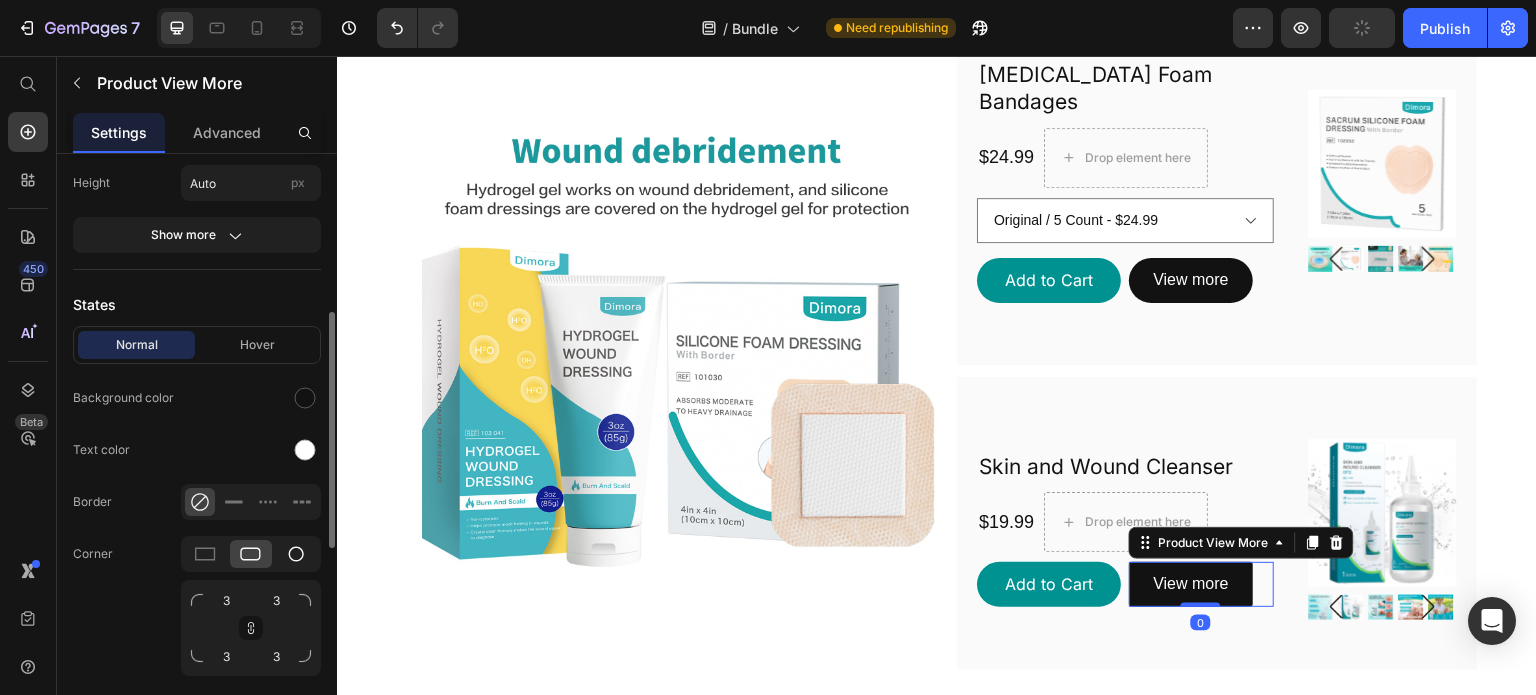 click 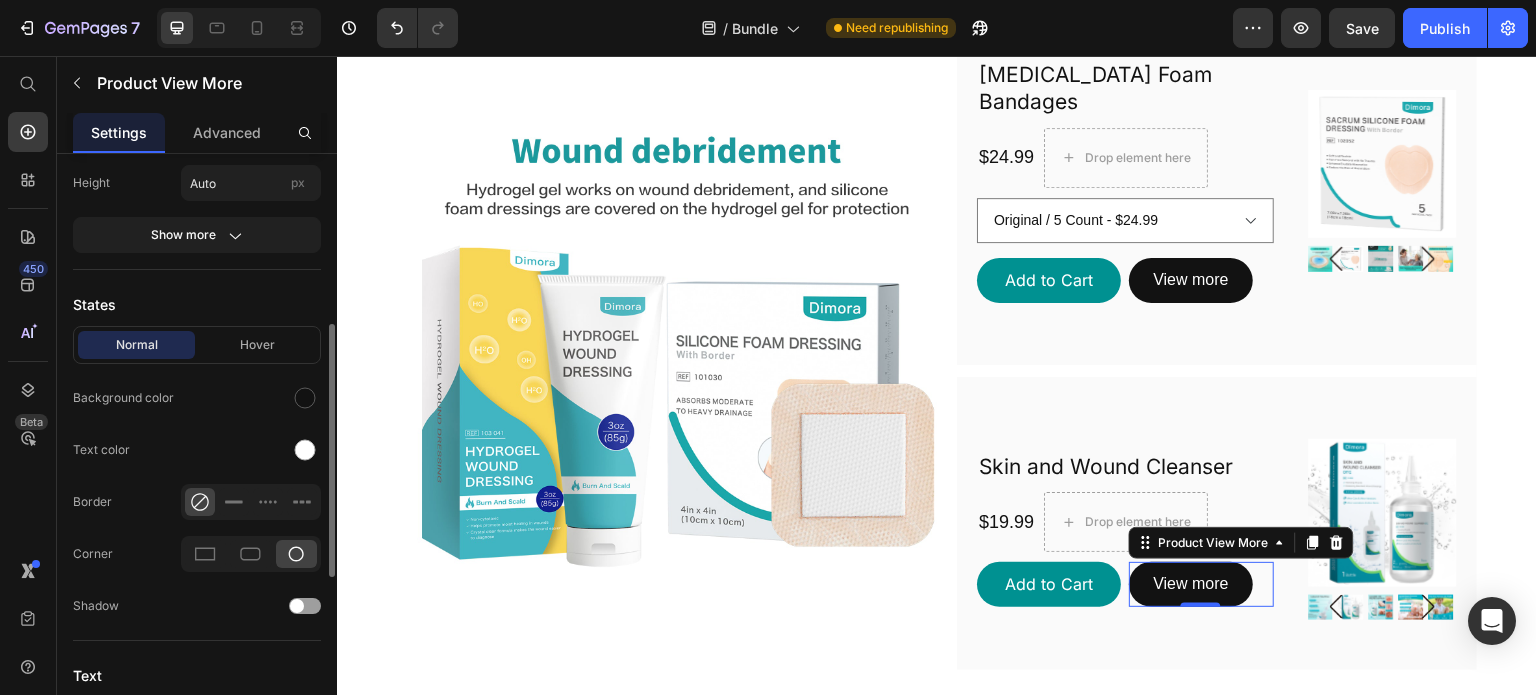 click on "Normal Hover Background color Text color Border Corner Shadow" 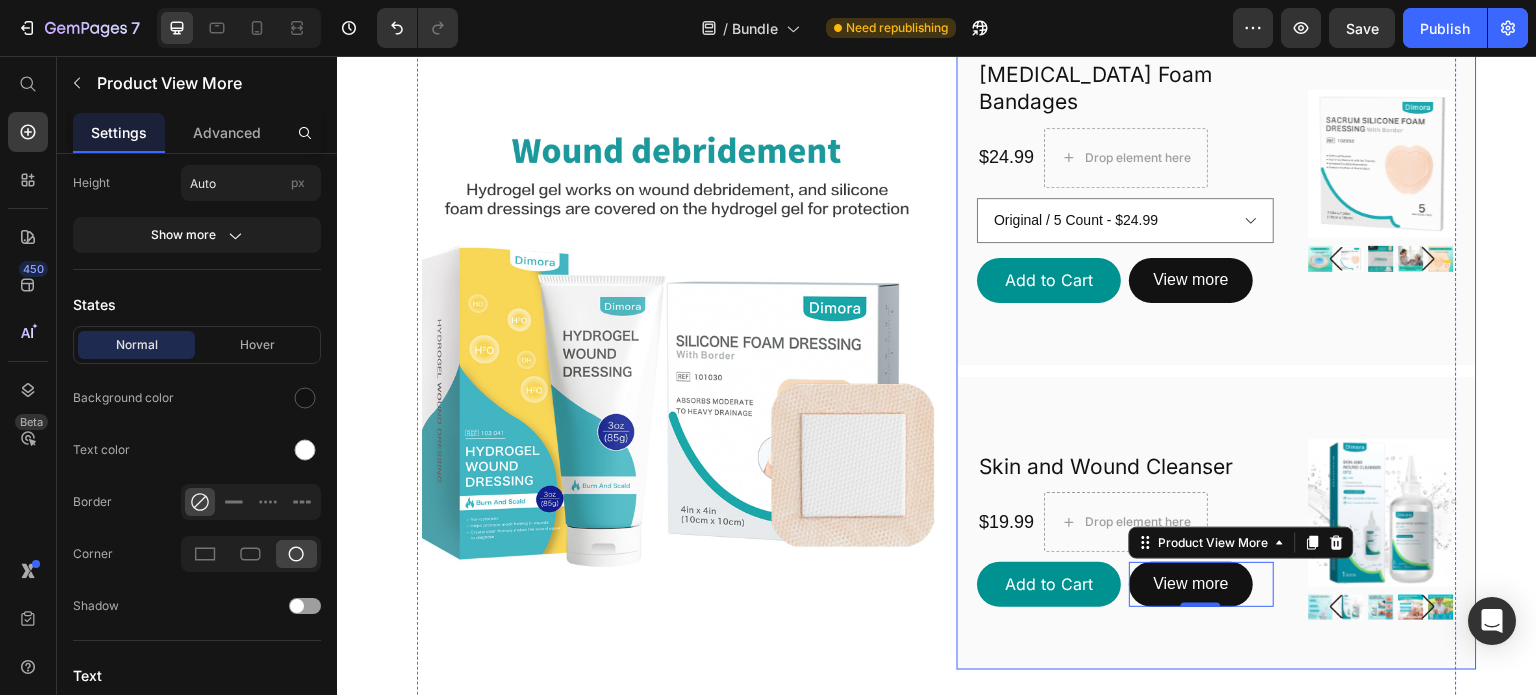 click on "[MEDICAL_DATA] Foam Bandages Heading $24.99 Product Price
Drop element here Row Original / 5 Count - $24.99  Original / 10 Count - $37.99  Original / 20 Count - $59.99  Ag Silver / 5 Count - $23.99  Ag Silver / 10 Count - $41.99  Ag Silver / 20 Count - $75.99  Product Variants & Swatches Add to Cart Add to Cart View more Product View More Row
Product Images Product                Title Line Skin and Wound Cleanser Heading $19.99 Product Price
Drop element here Row Add to Cart Add to Cart View more Product View More   0 Row
Product Images Product Row" at bounding box center (1217, 339) 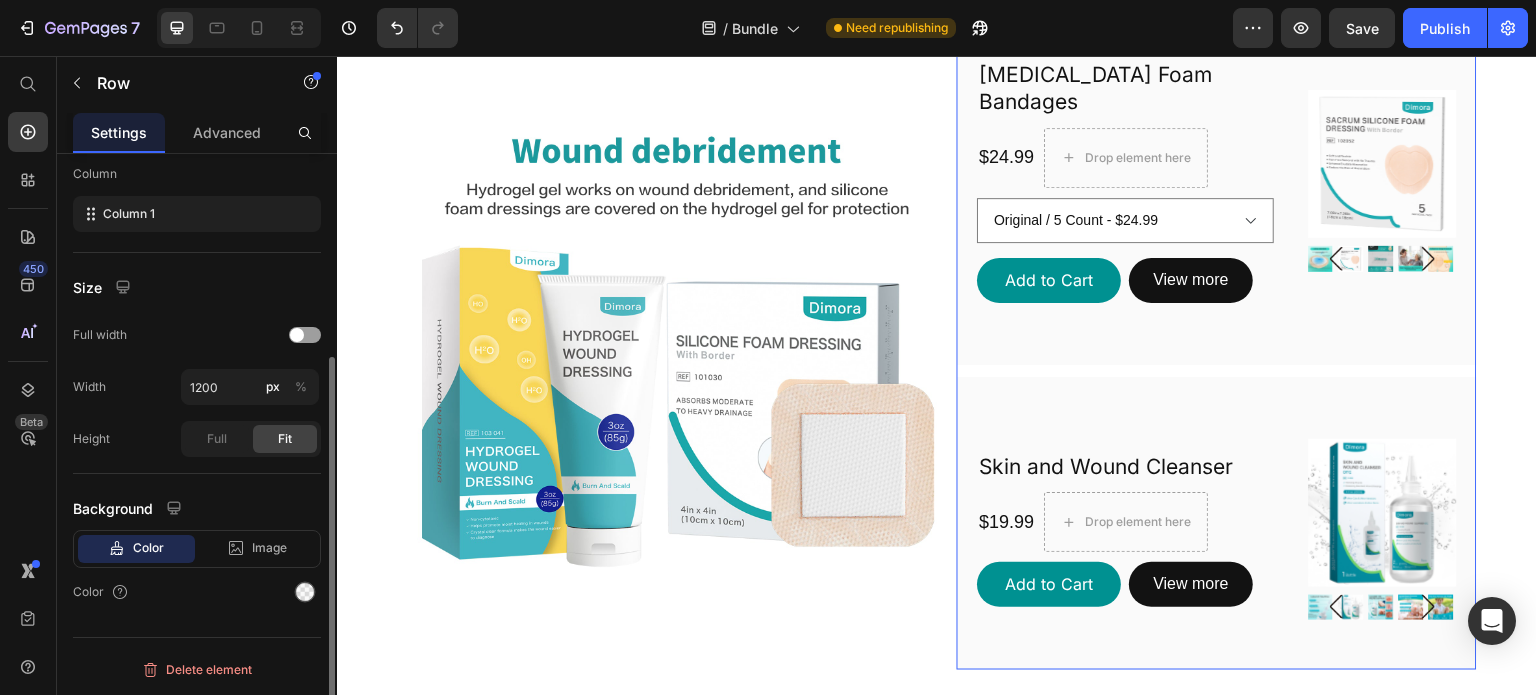 scroll, scrollTop: 0, scrollLeft: 0, axis: both 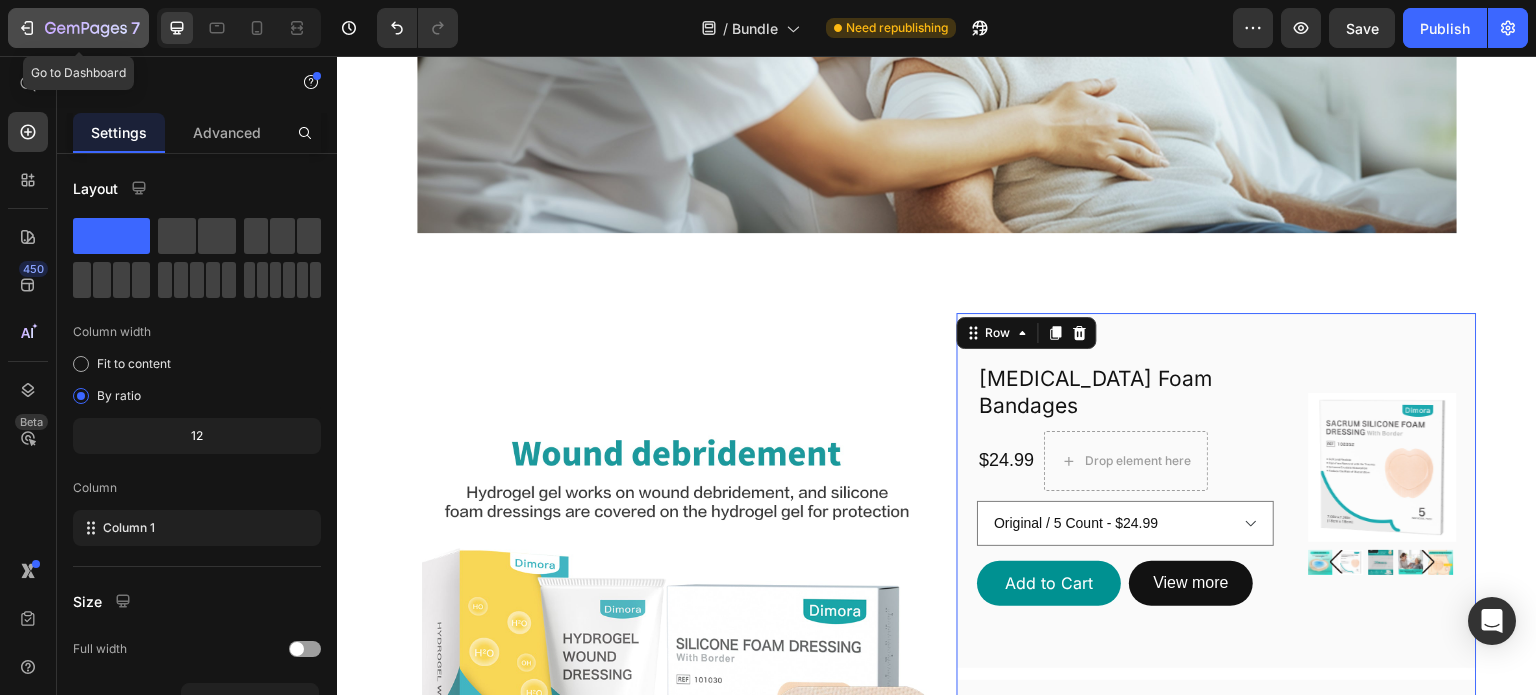 click 